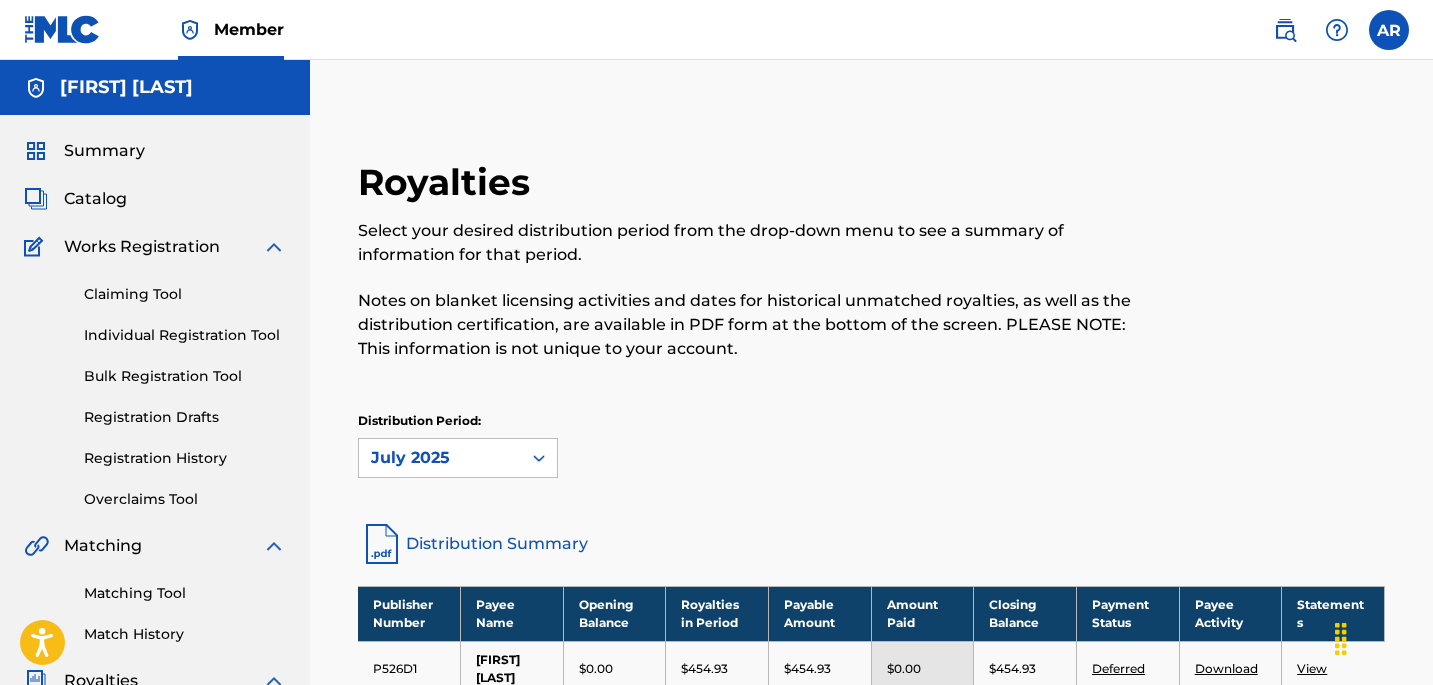 scroll, scrollTop: 415, scrollLeft: 0, axis: vertical 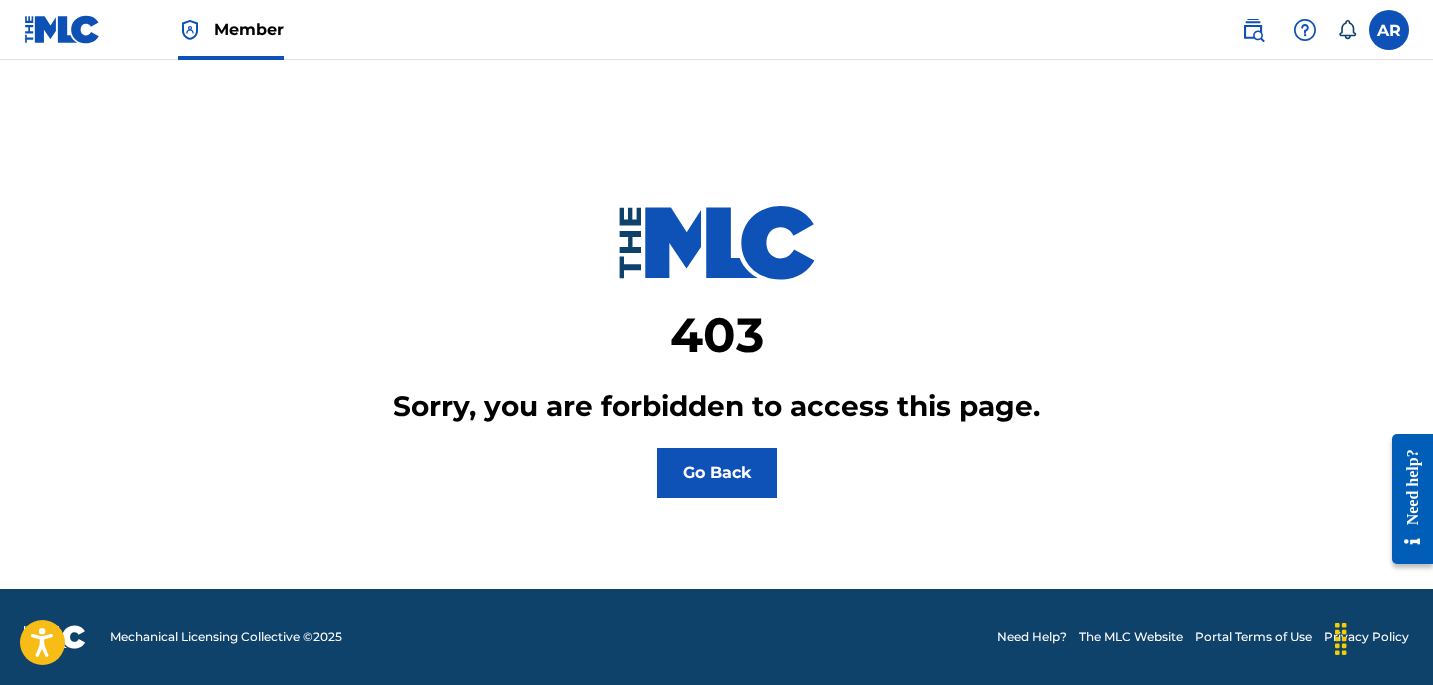 click on "AR AR Aidan   Rodriguez aidan@aidanrodriguez.com Notification Preferences Profile Log out" at bounding box center [1315, 30] 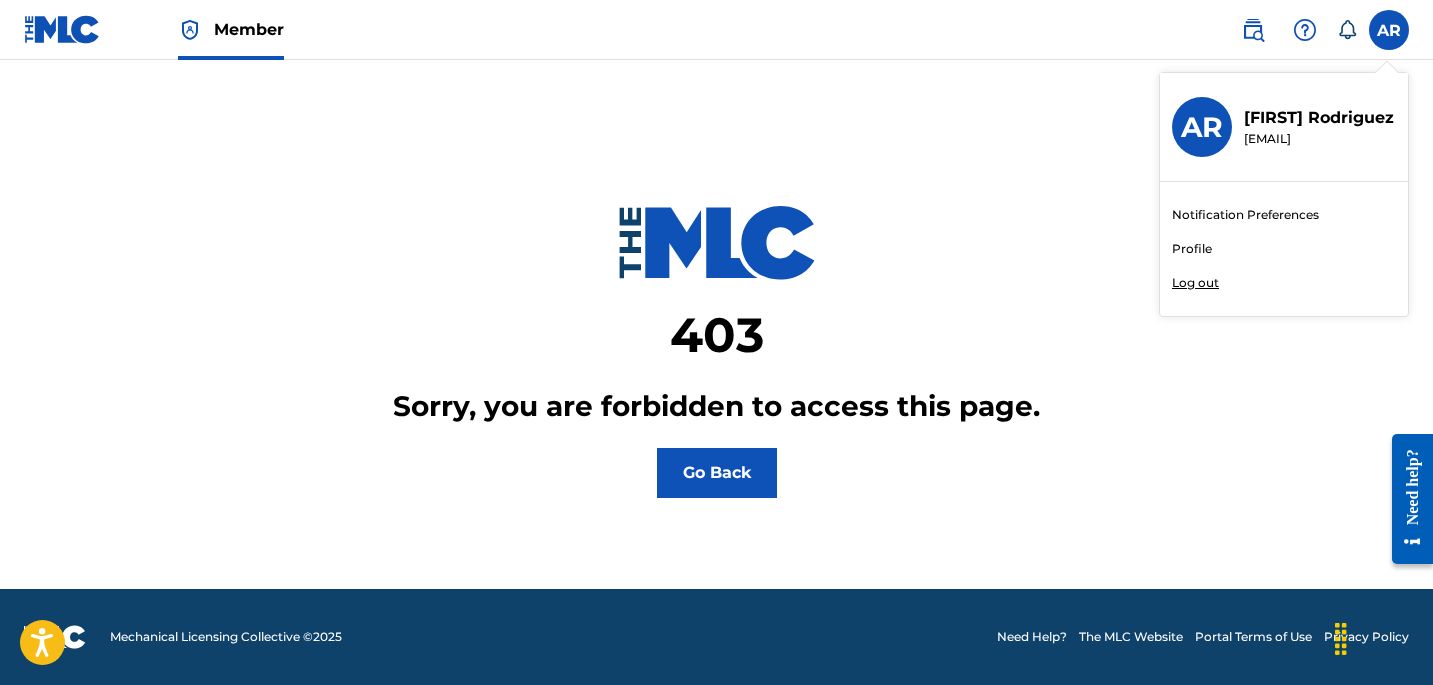 click on "Profile" at bounding box center (1192, 249) 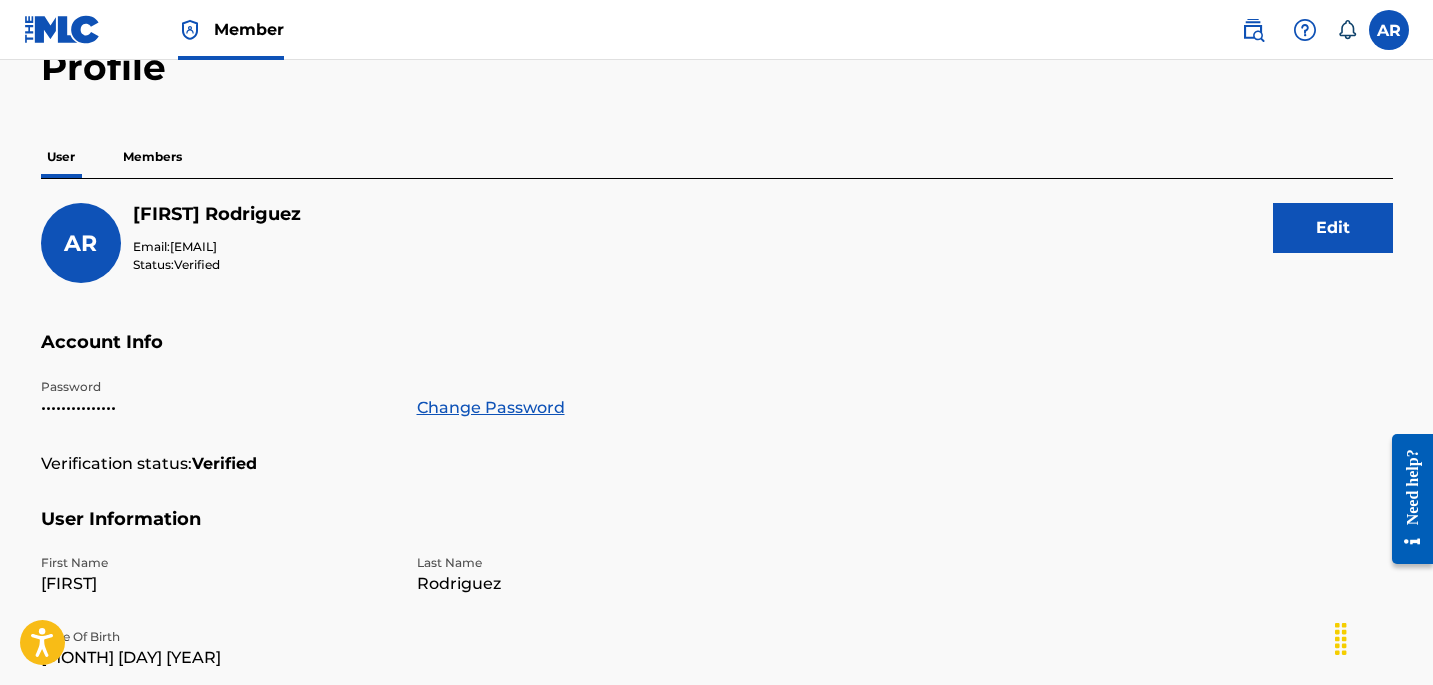 scroll, scrollTop: 173, scrollLeft: 0, axis: vertical 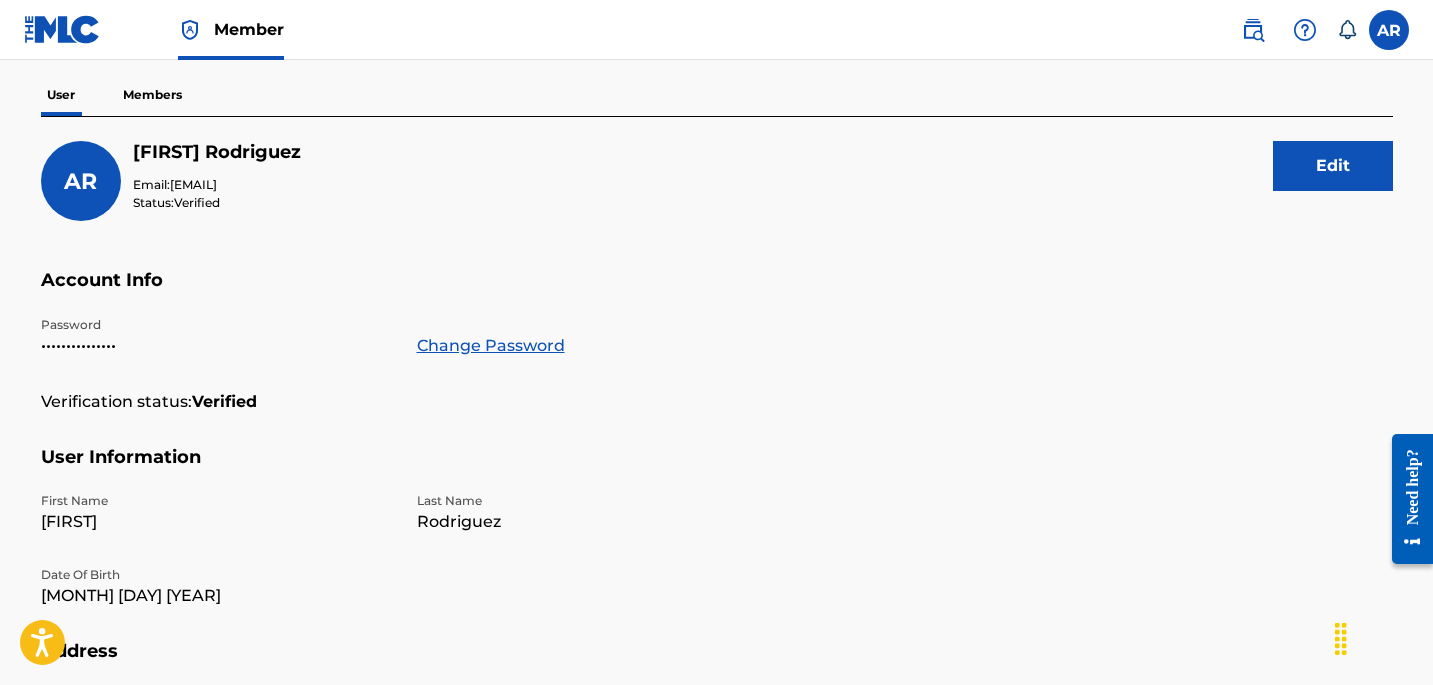 click on "Members" at bounding box center [152, 95] 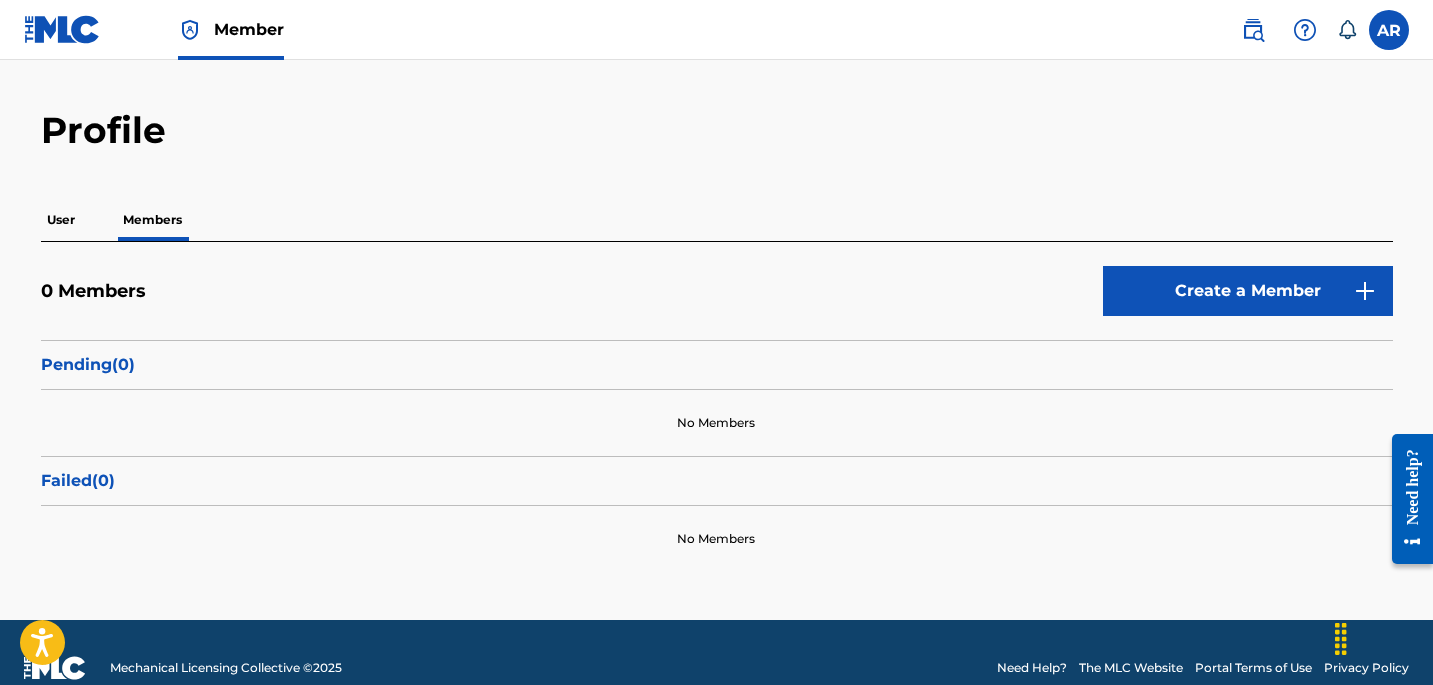 scroll, scrollTop: 27, scrollLeft: 0, axis: vertical 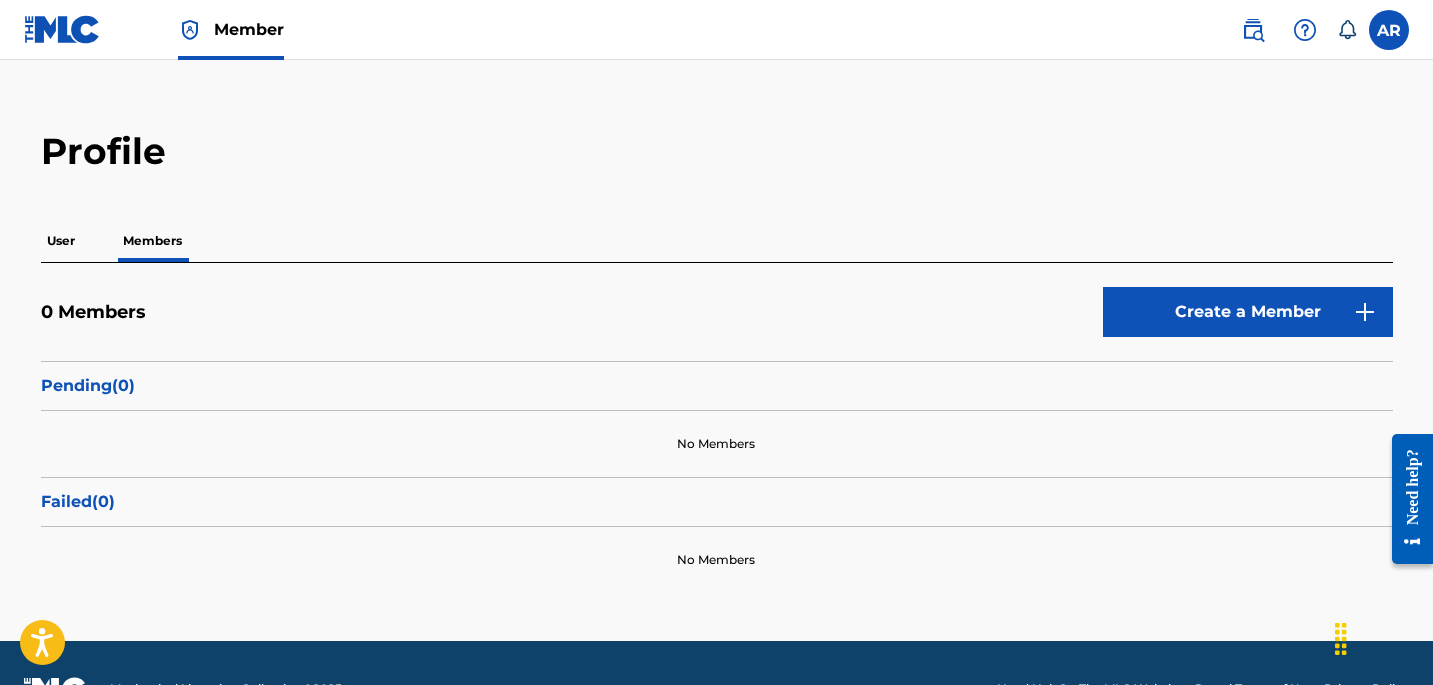 click on "User" at bounding box center [61, 241] 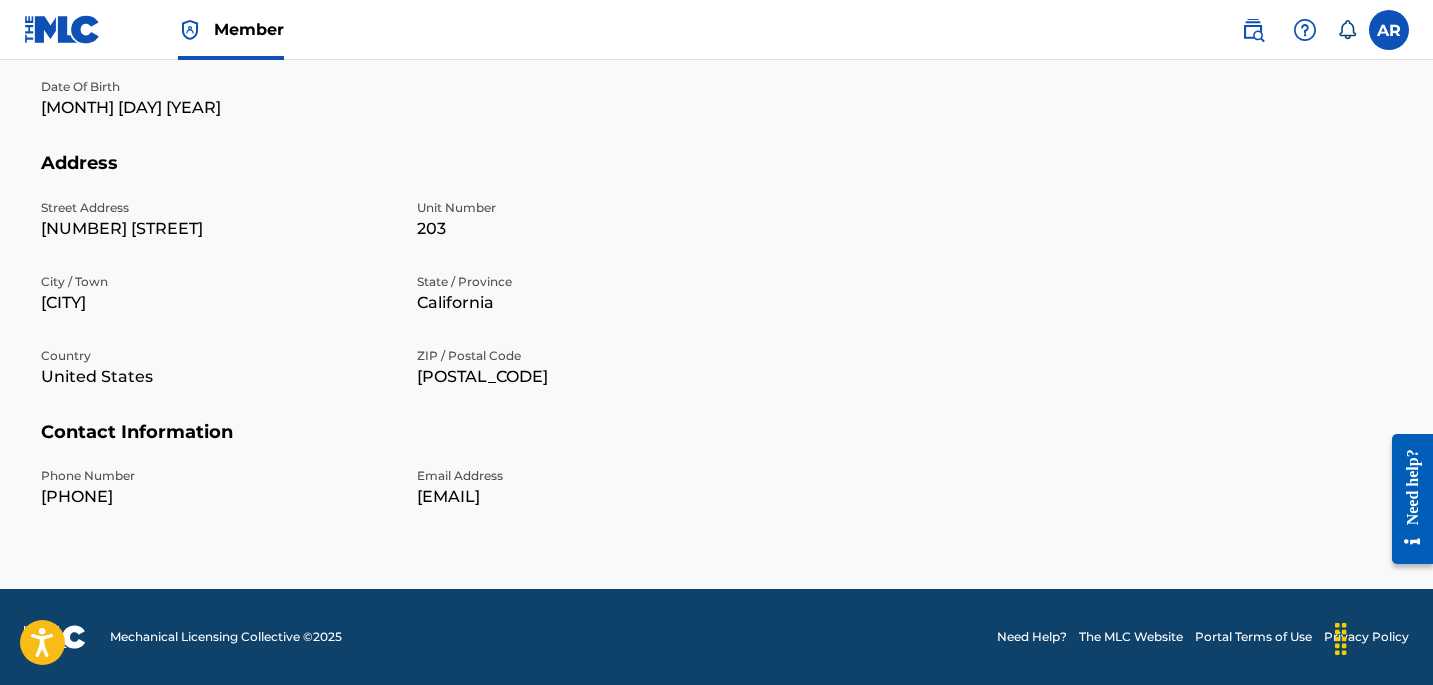 scroll, scrollTop: 0, scrollLeft: 0, axis: both 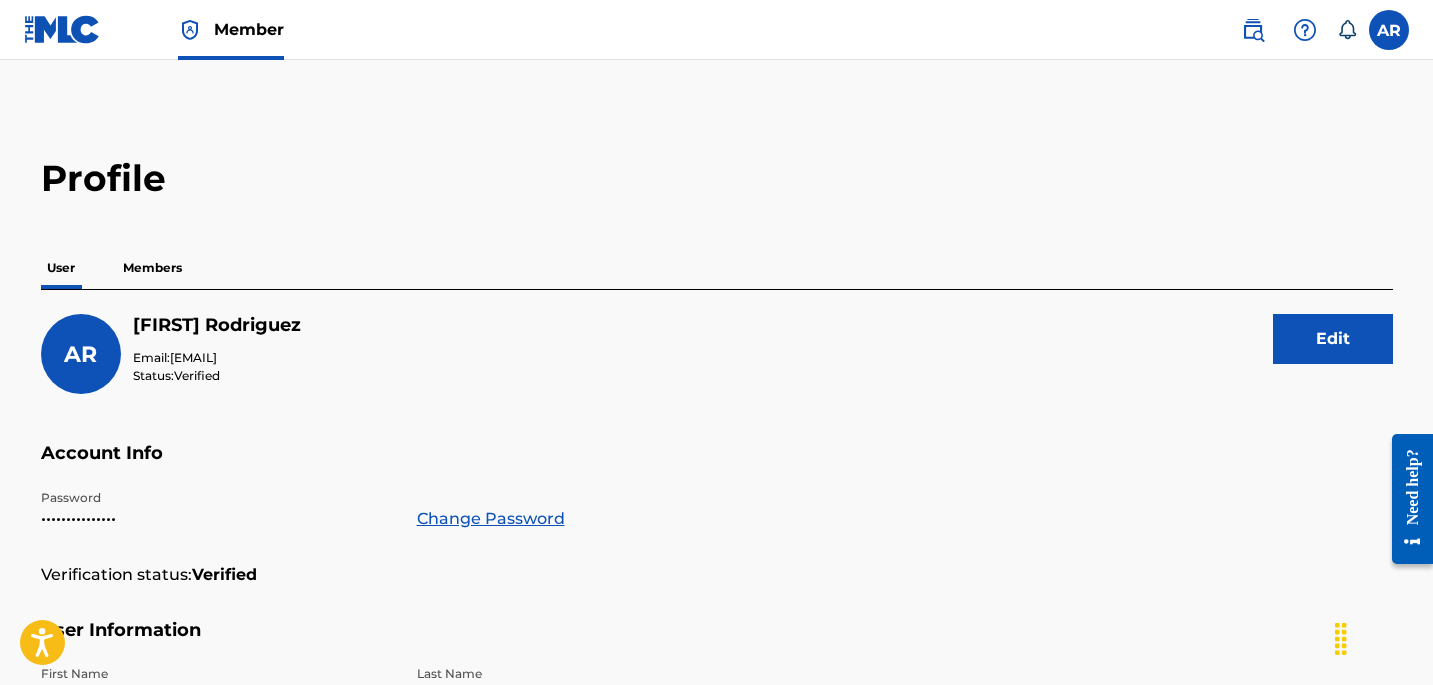 click at bounding box center [62, 29] 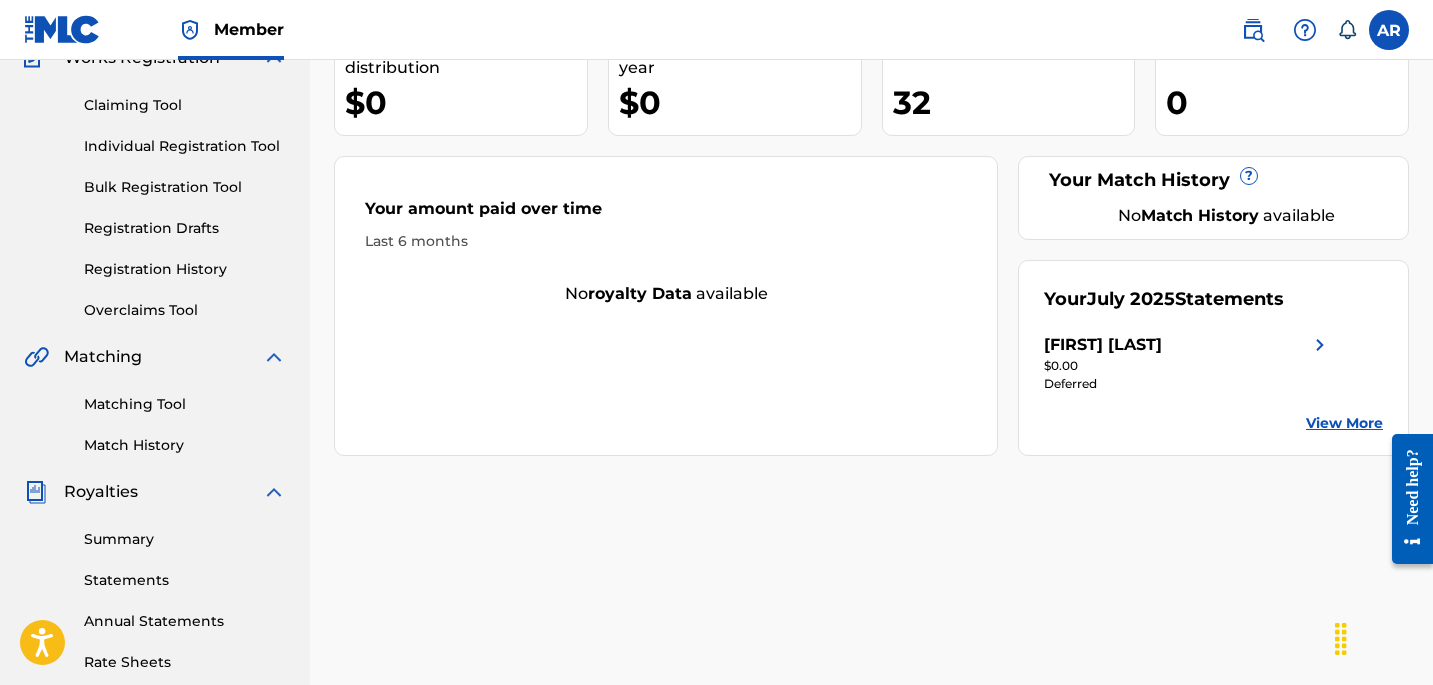 scroll, scrollTop: 260, scrollLeft: 0, axis: vertical 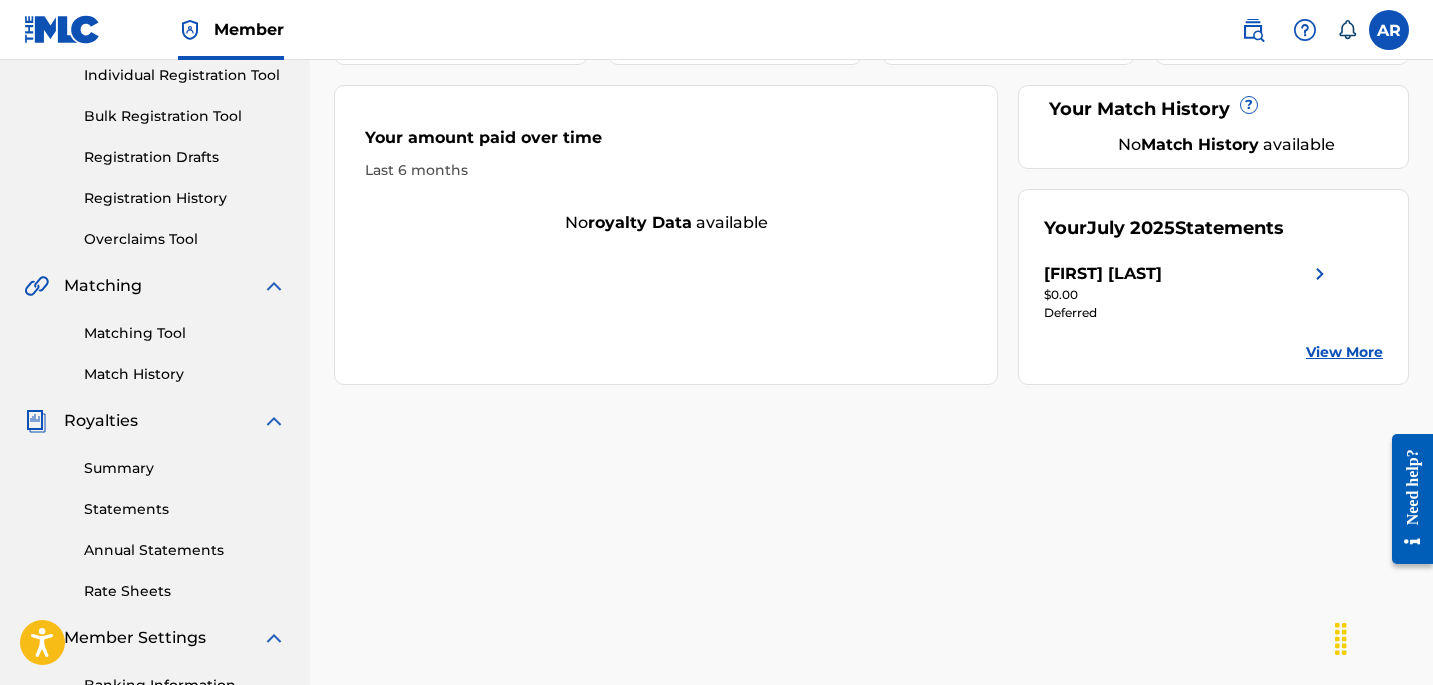 click on "Statements" at bounding box center (185, 509) 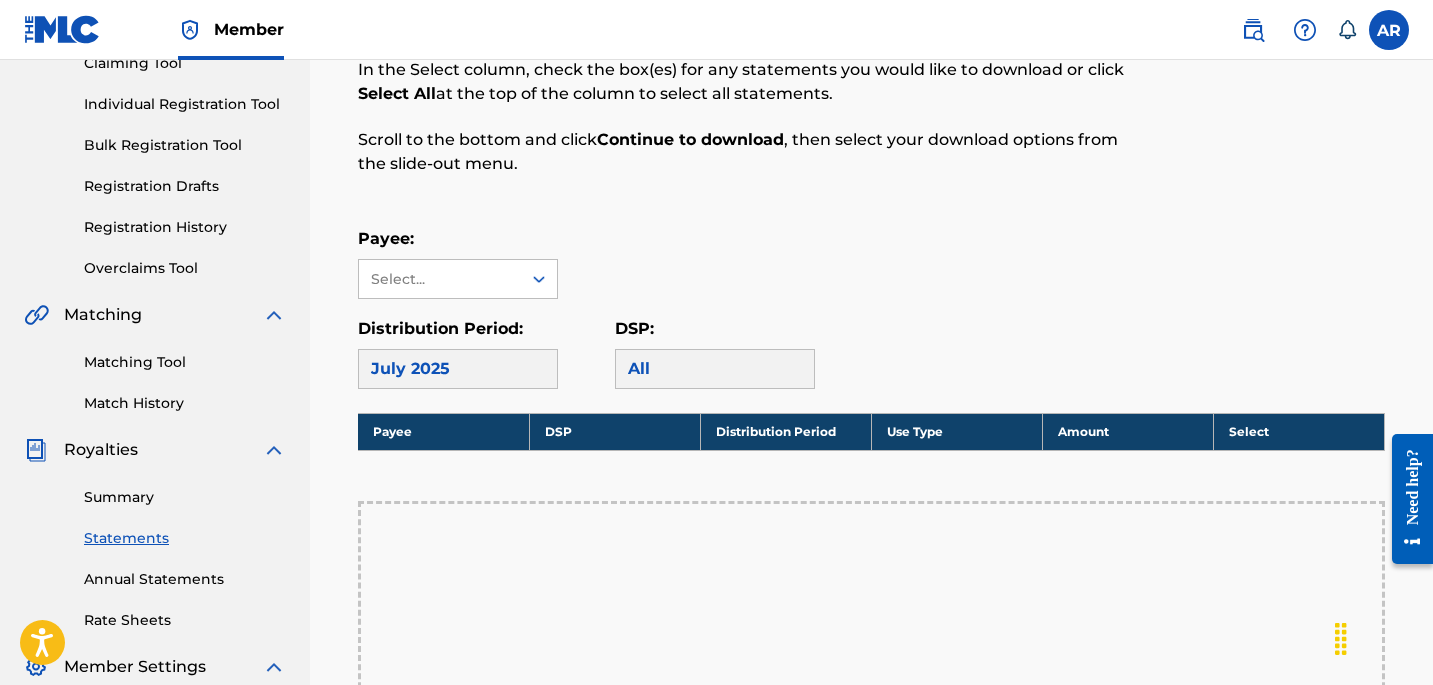 scroll, scrollTop: 248, scrollLeft: 0, axis: vertical 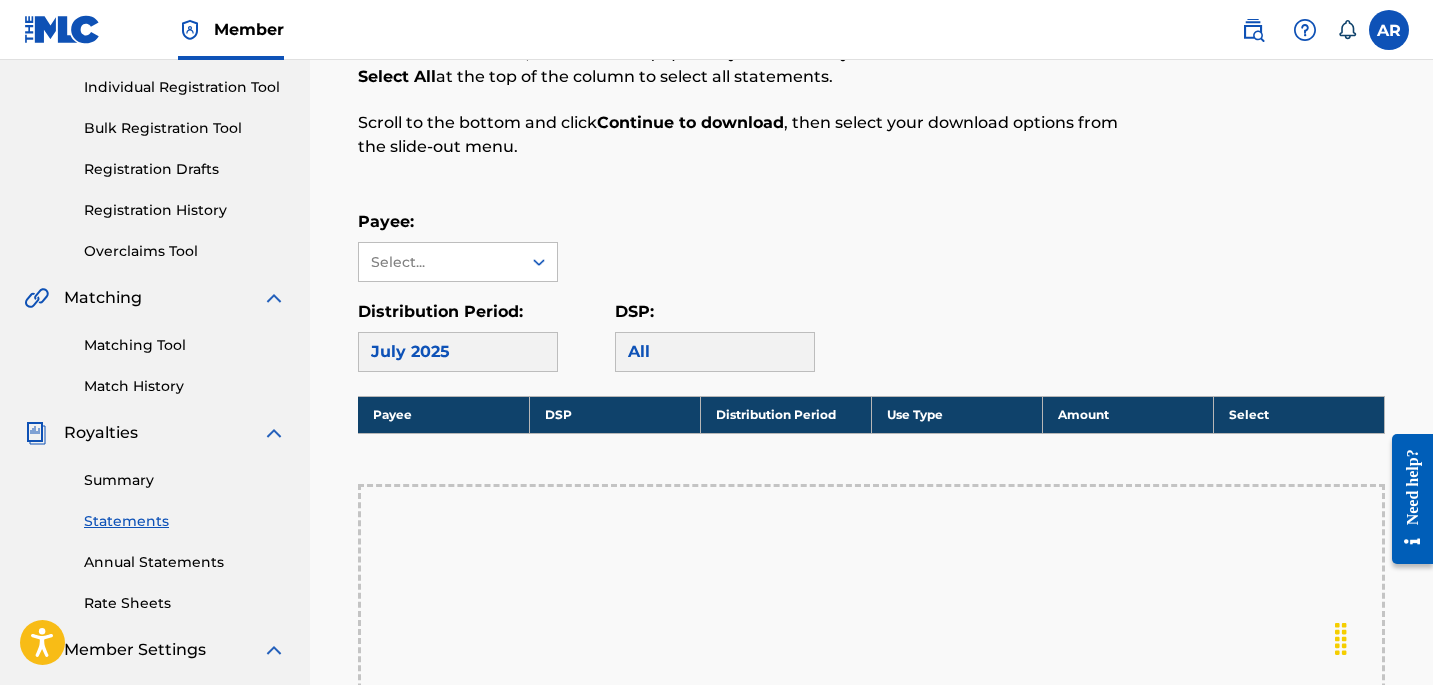 click on "Payee: Select..." at bounding box center [458, 246] 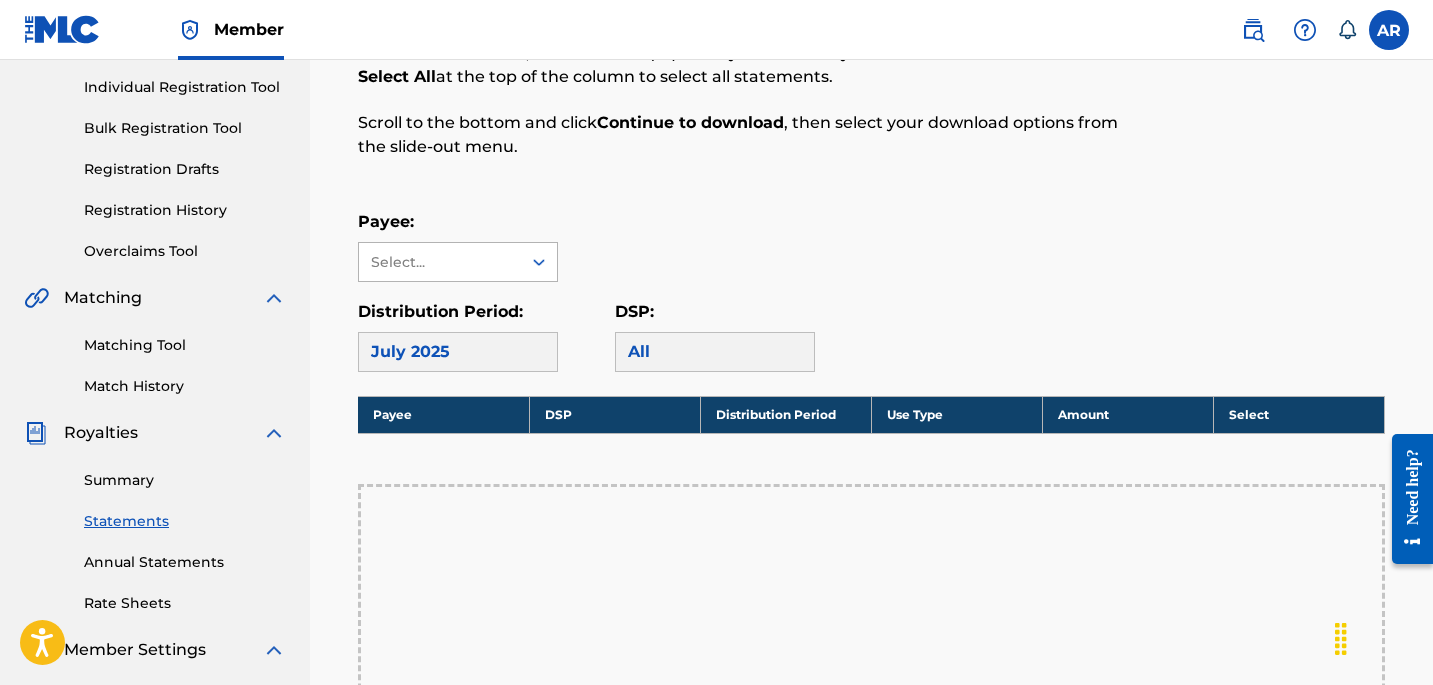 click on "Select..." at bounding box center [439, 262] 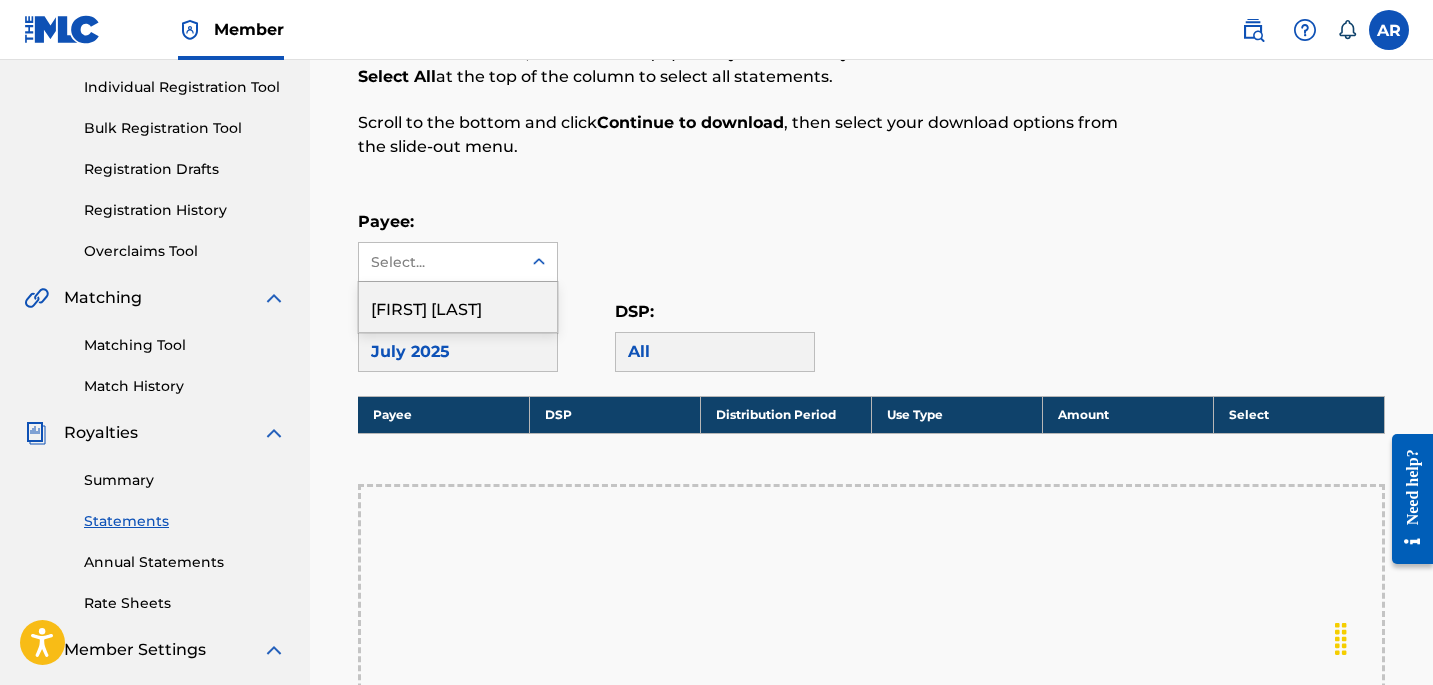 click on "July 2025" at bounding box center (458, 352) 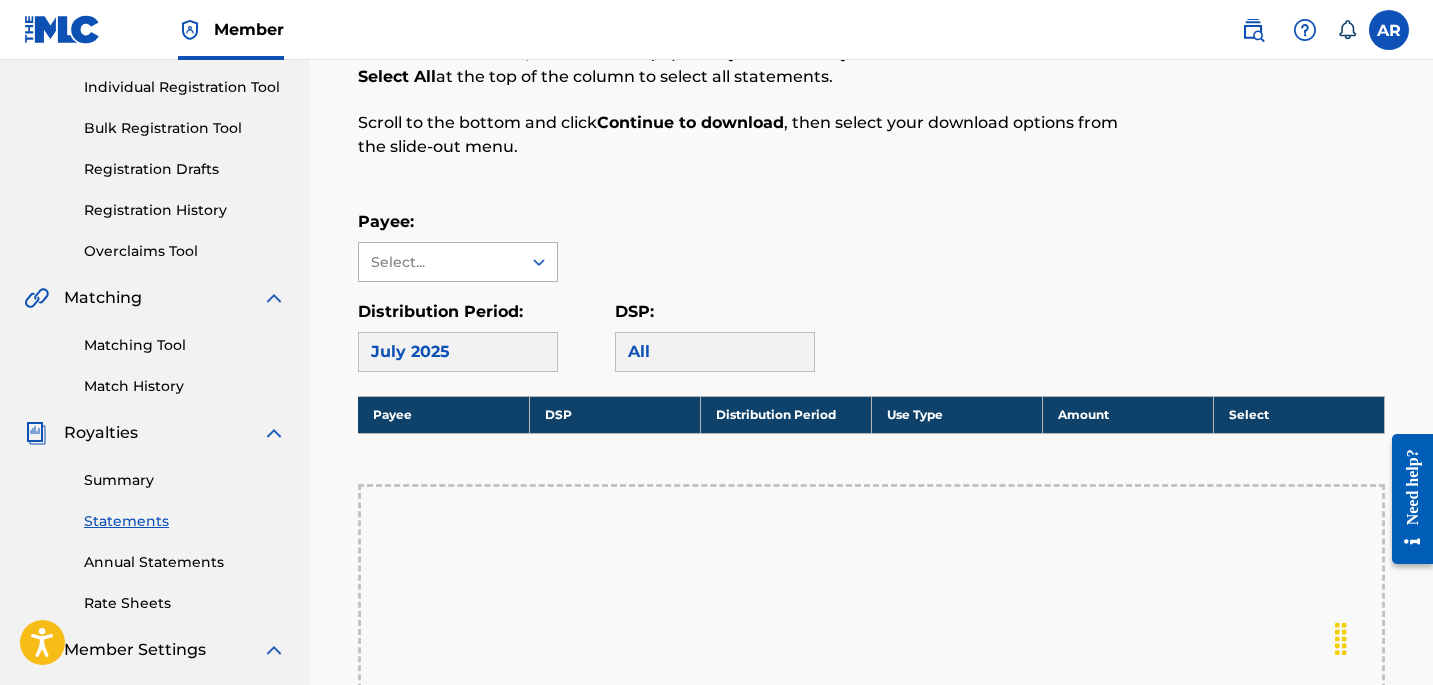 click on "Select..." at bounding box center (439, 262) 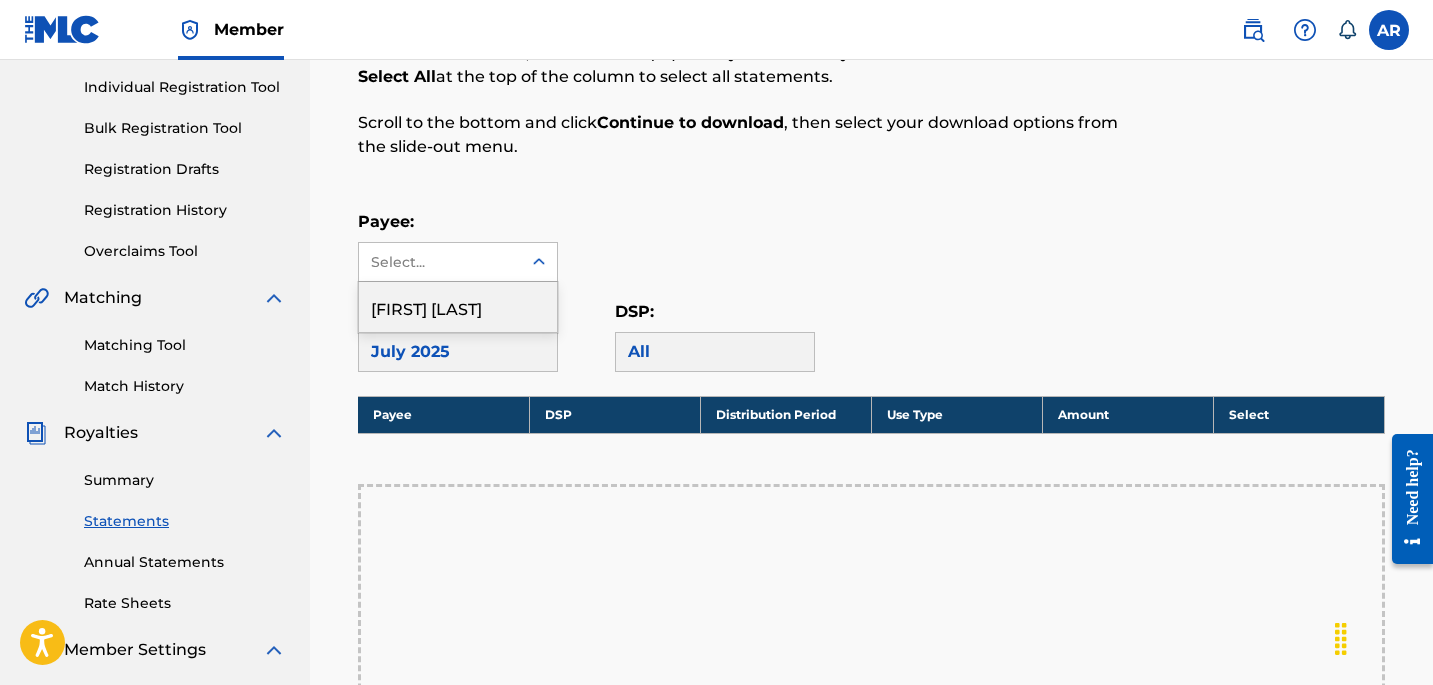 click on "AIDAN RODRIGUEZ" at bounding box center (458, 307) 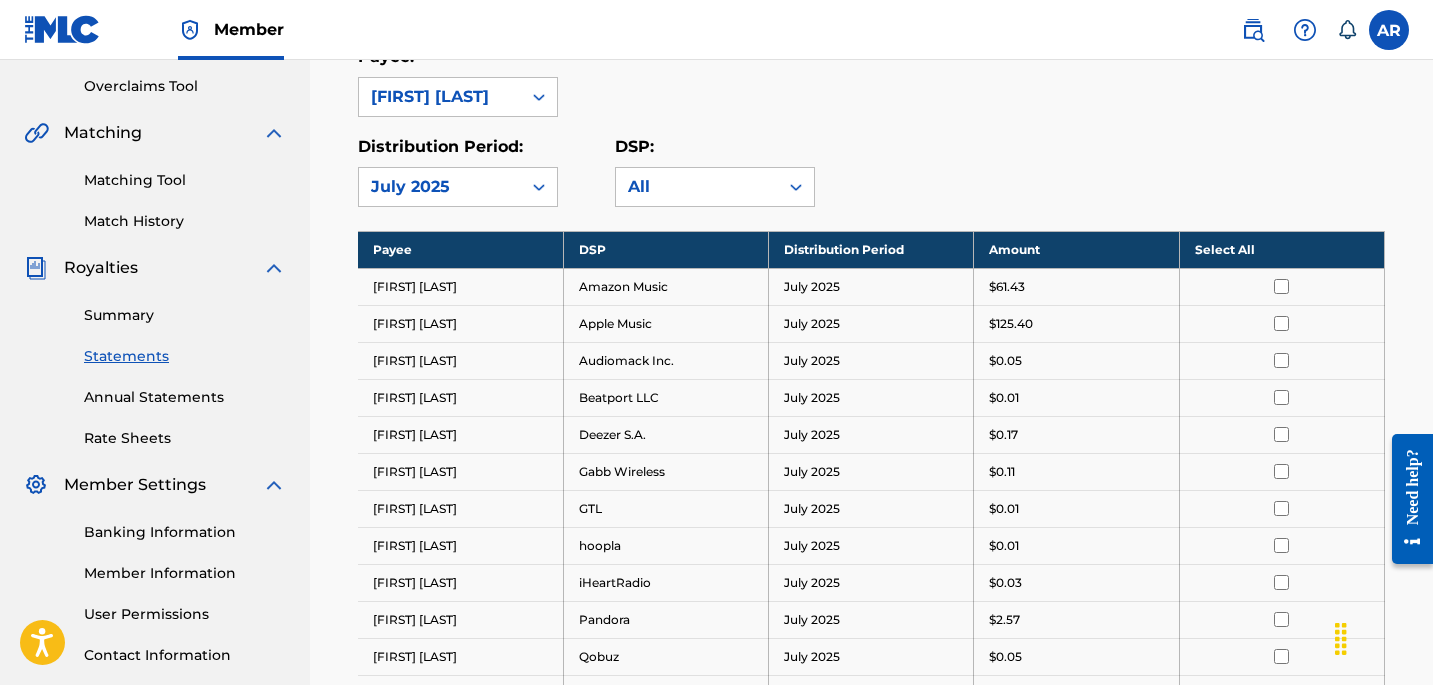scroll, scrollTop: 401, scrollLeft: 0, axis: vertical 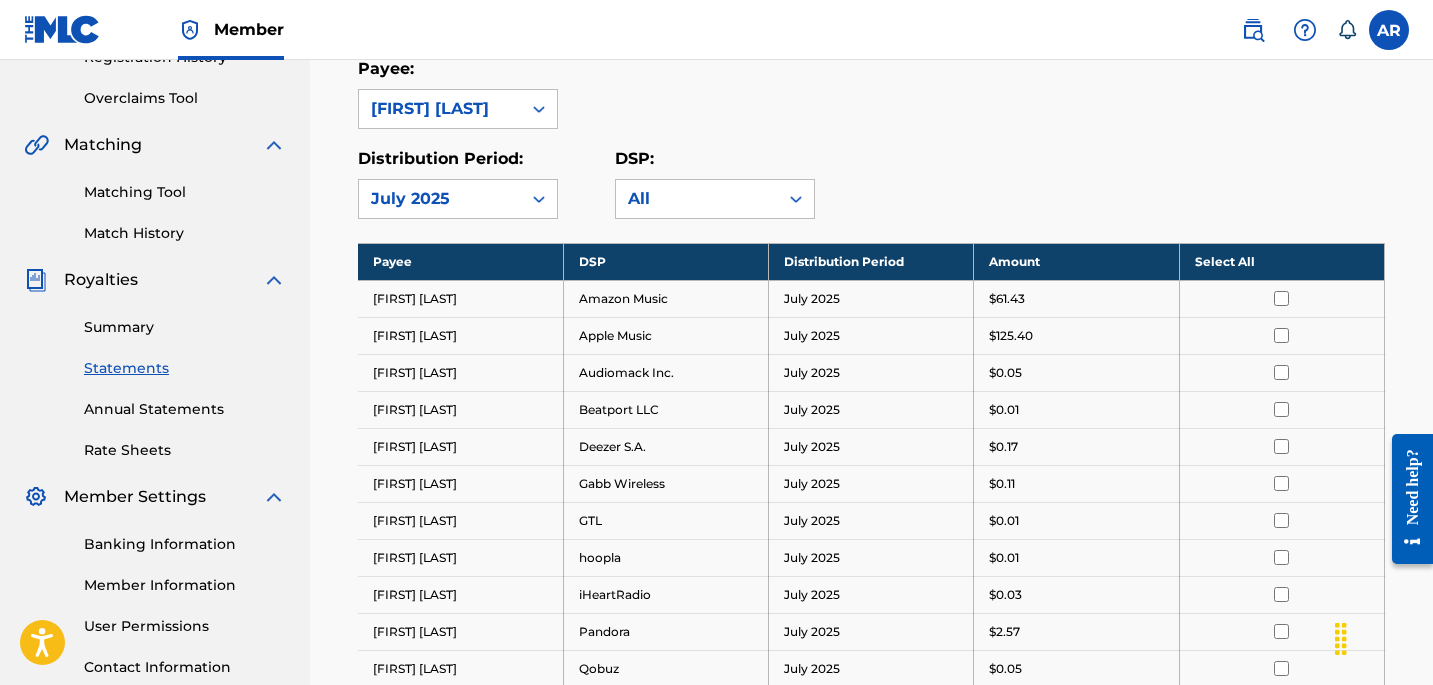 click on "Summary" at bounding box center [185, 327] 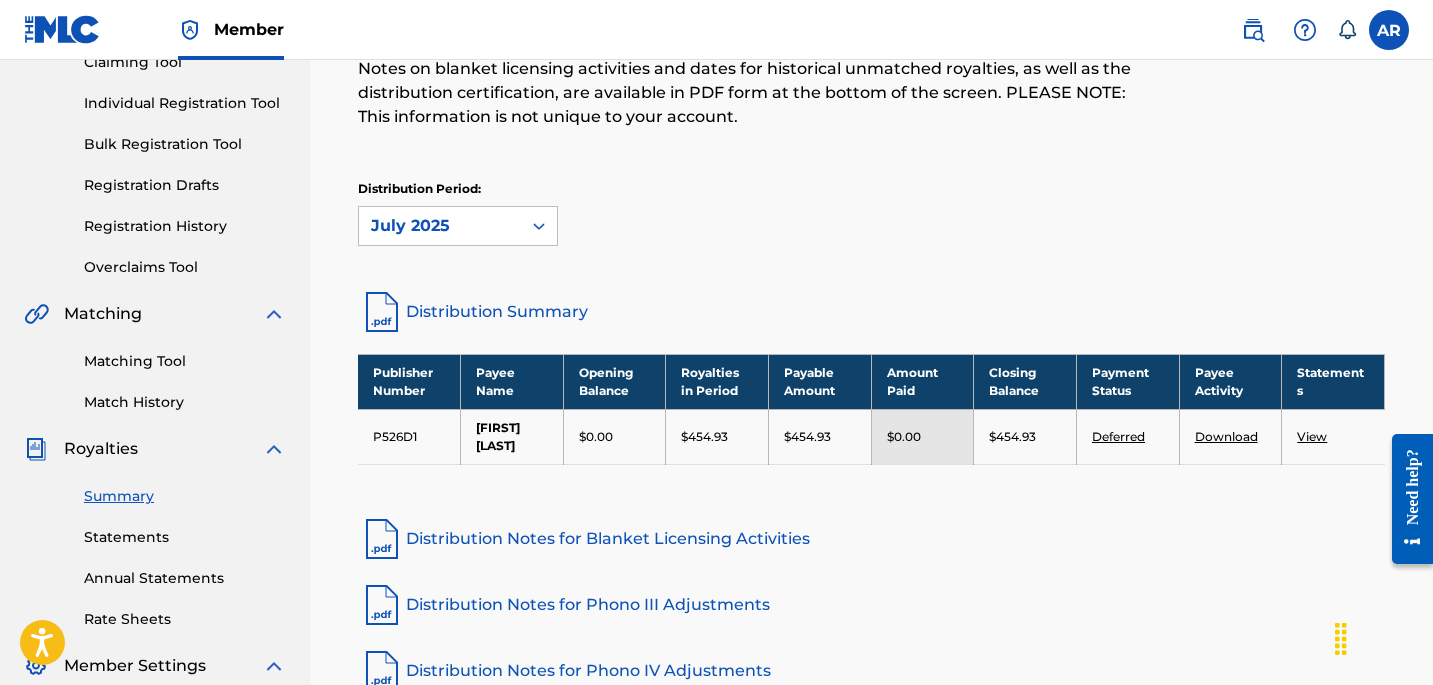 scroll, scrollTop: 261, scrollLeft: 0, axis: vertical 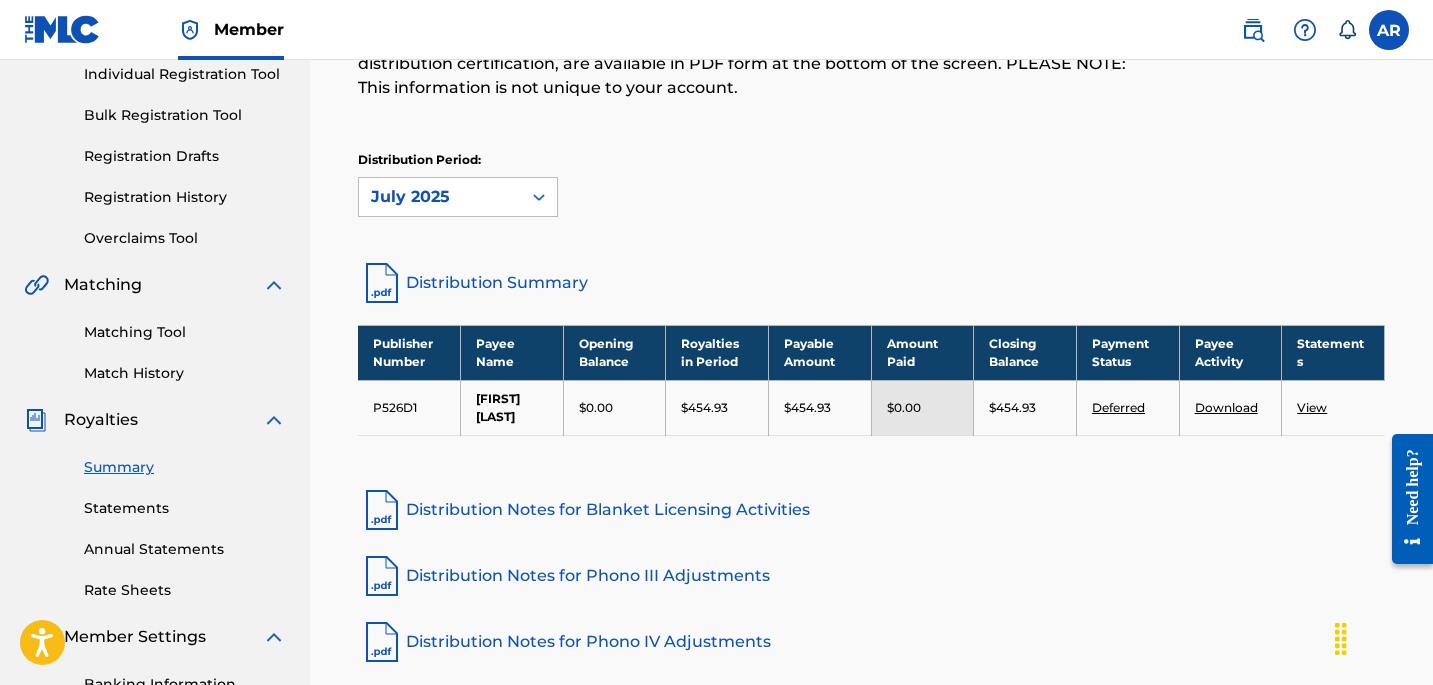 click on "Distribution Summary" at bounding box center [871, 283] 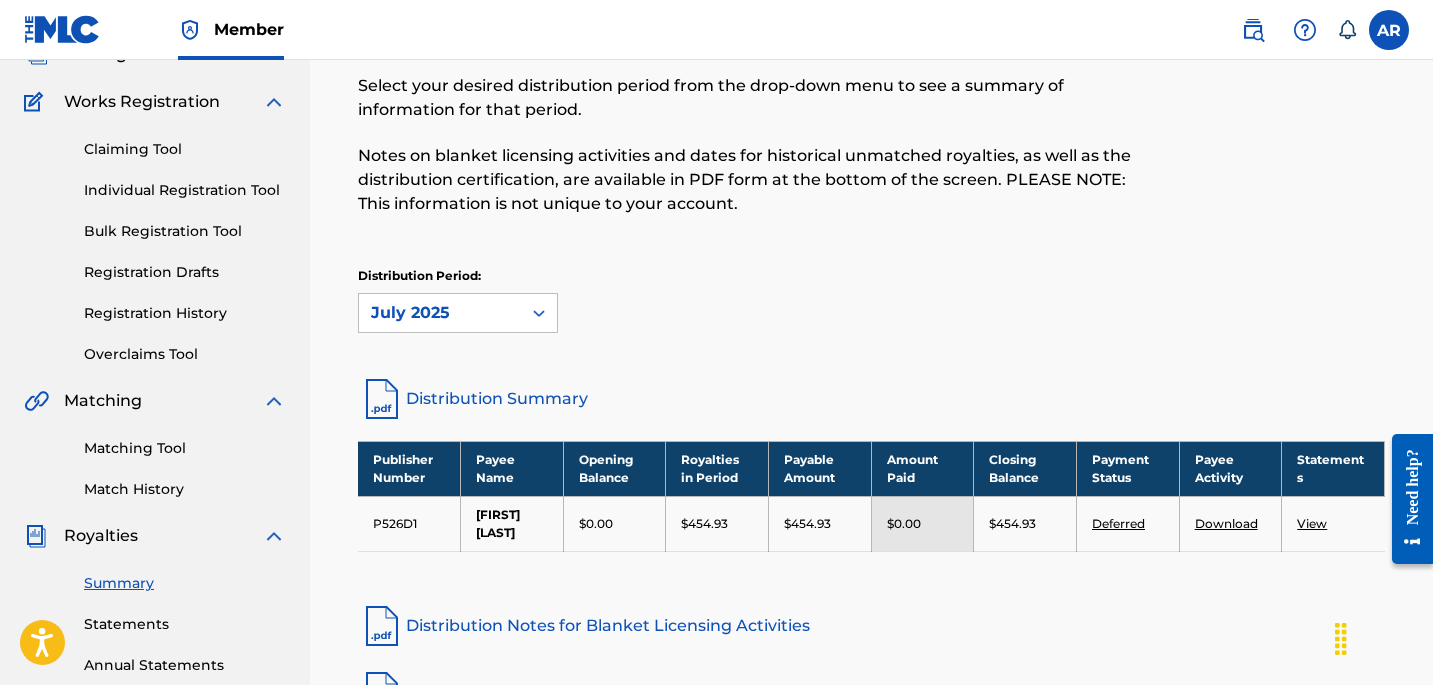 scroll, scrollTop: 96, scrollLeft: 0, axis: vertical 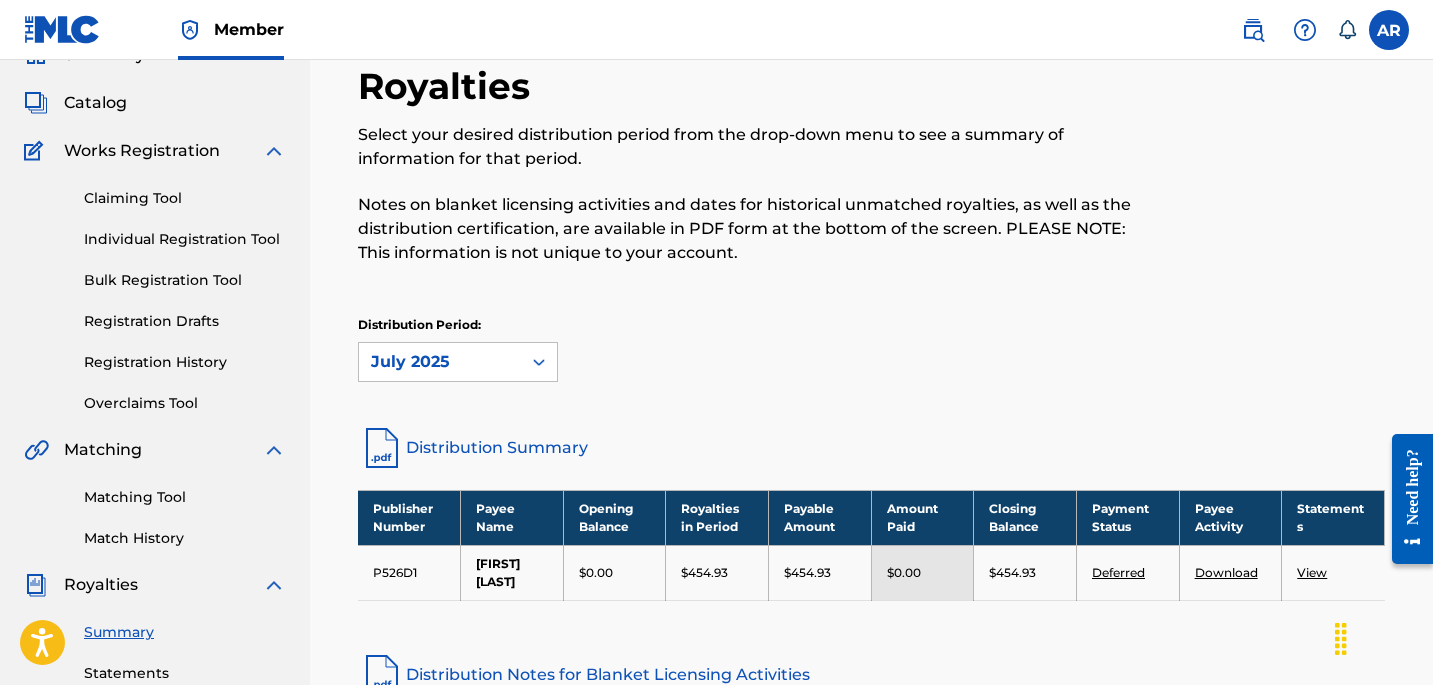 click on "Distribution Period: July 2025" at bounding box center [871, 358] 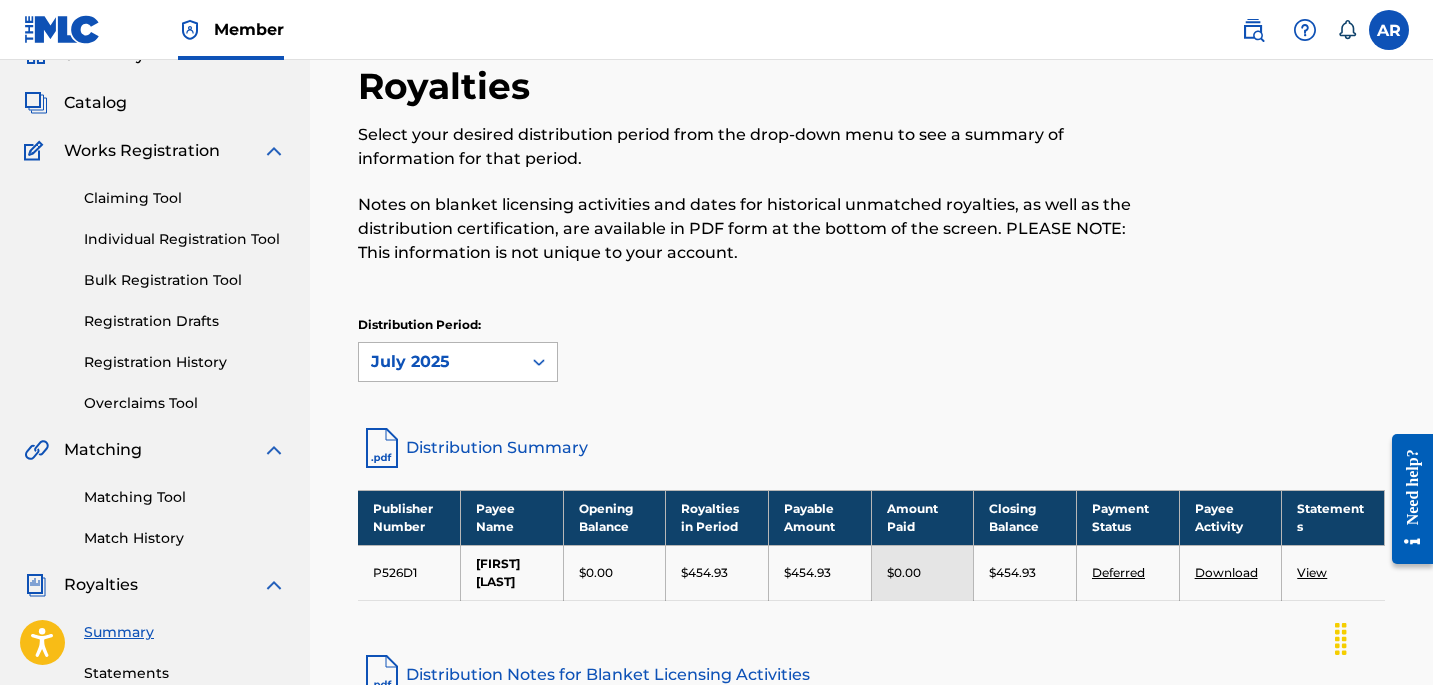 click on "July 2025" at bounding box center [440, 362] 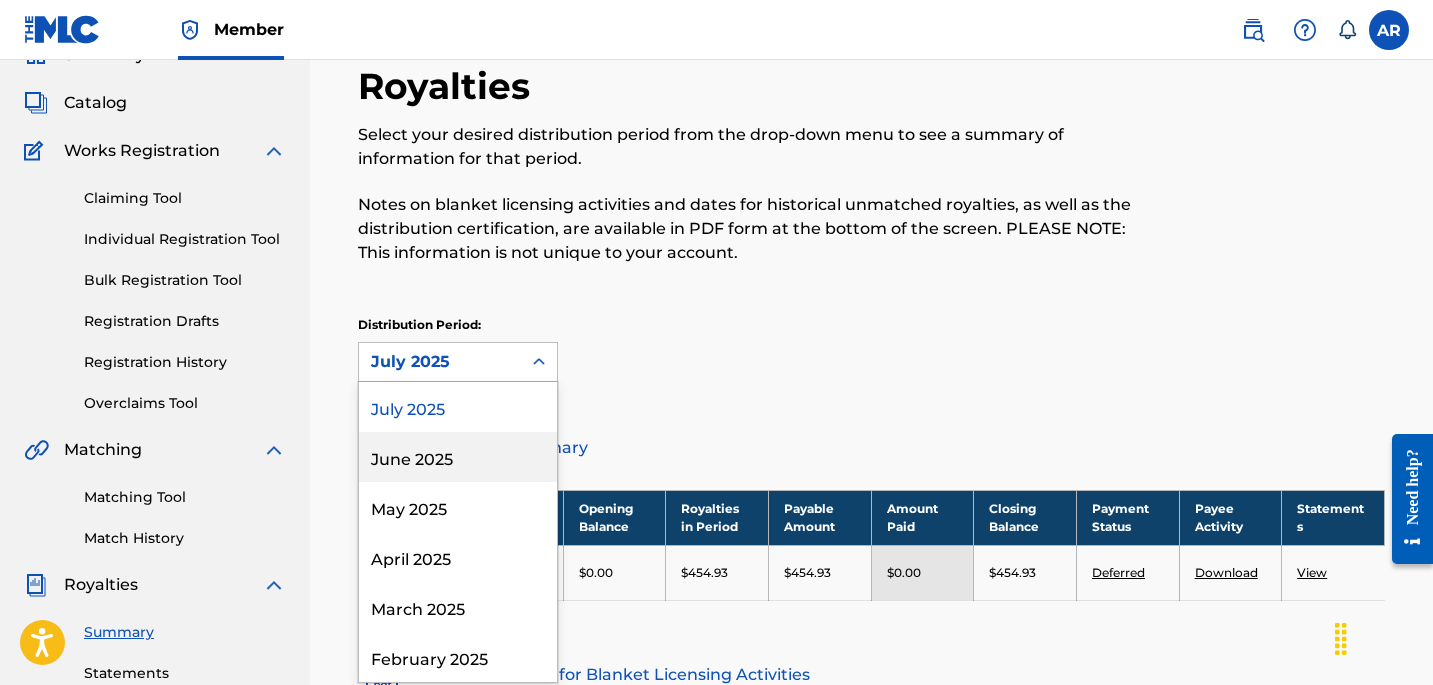 click on "June 2025" at bounding box center [458, 457] 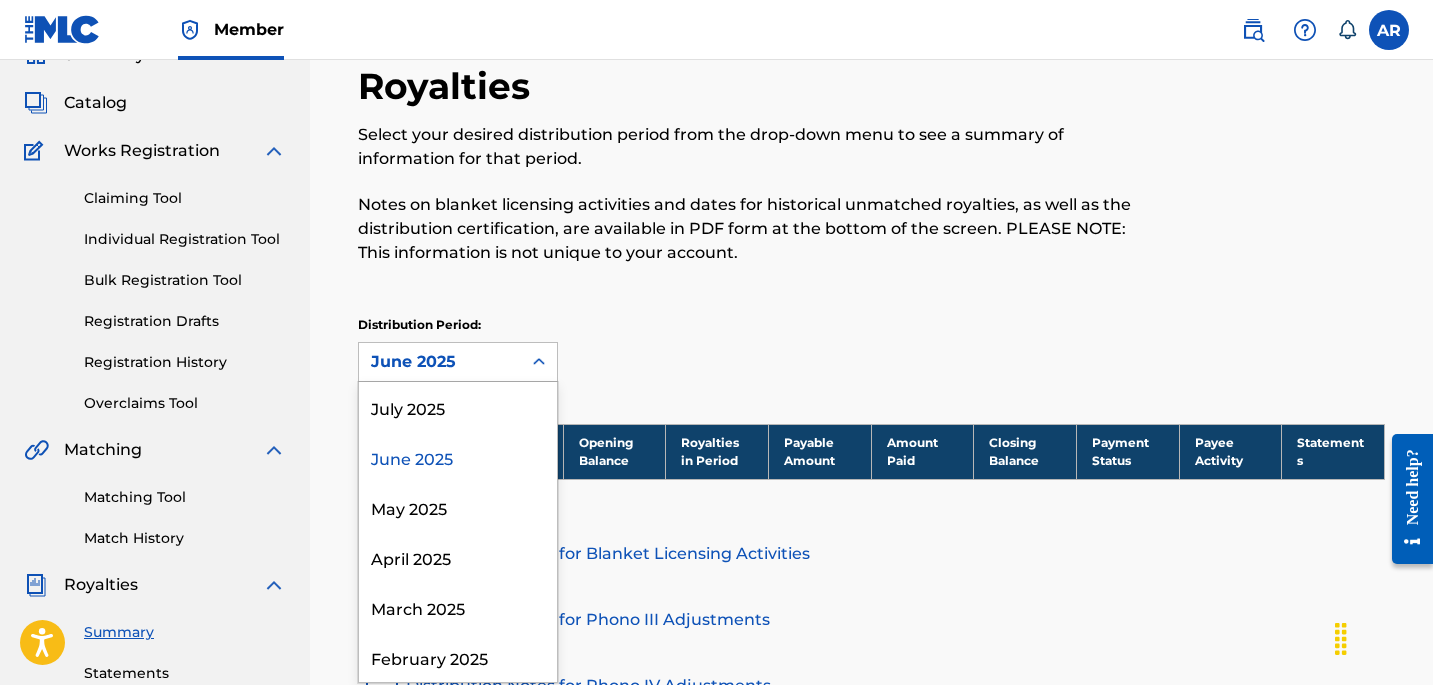 click on "June 2025" at bounding box center [440, 362] 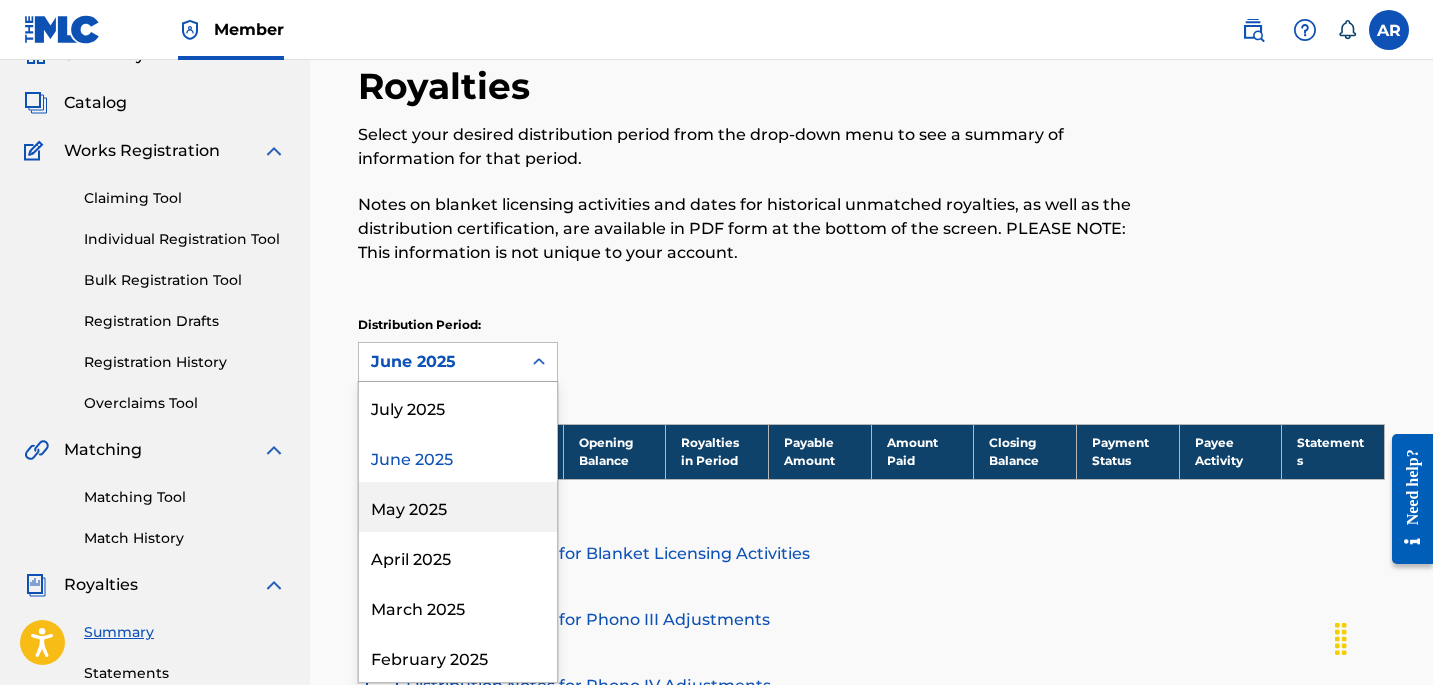 click on "May 2025" at bounding box center [458, 507] 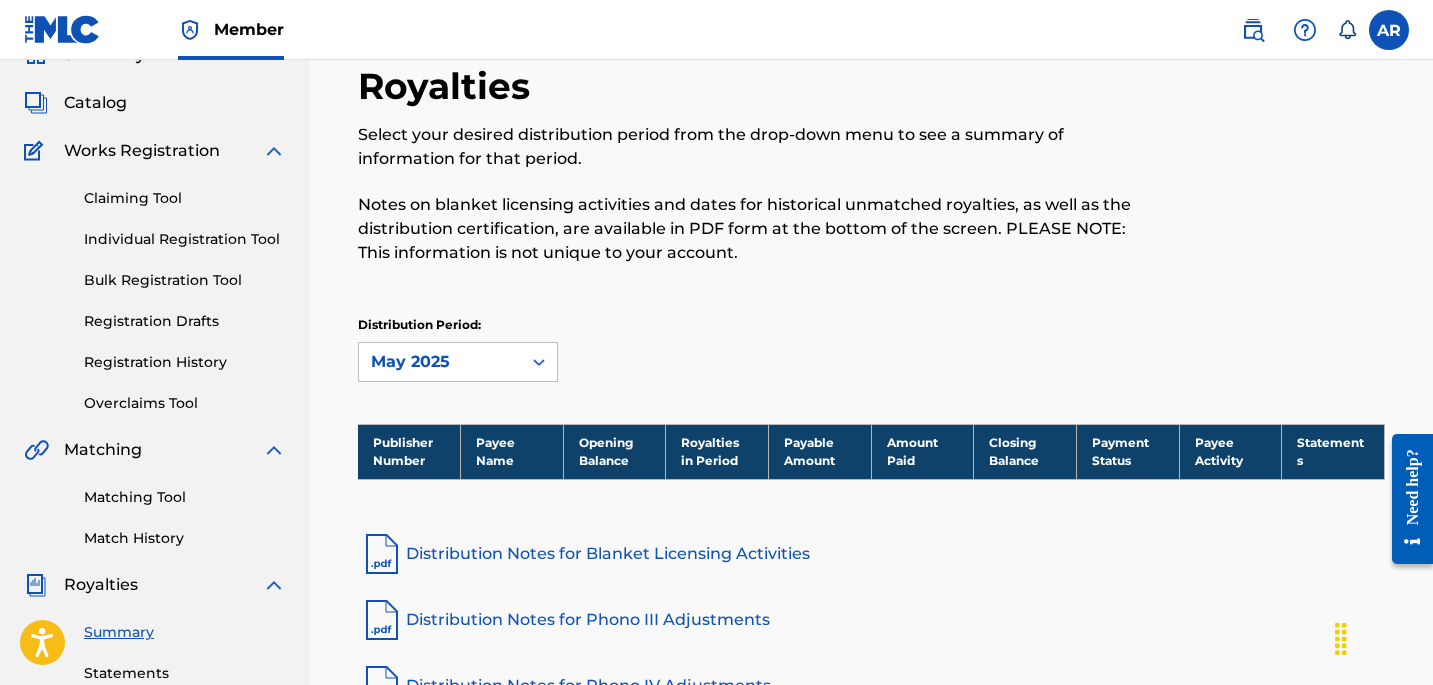 click on "May 2025" at bounding box center (440, 362) 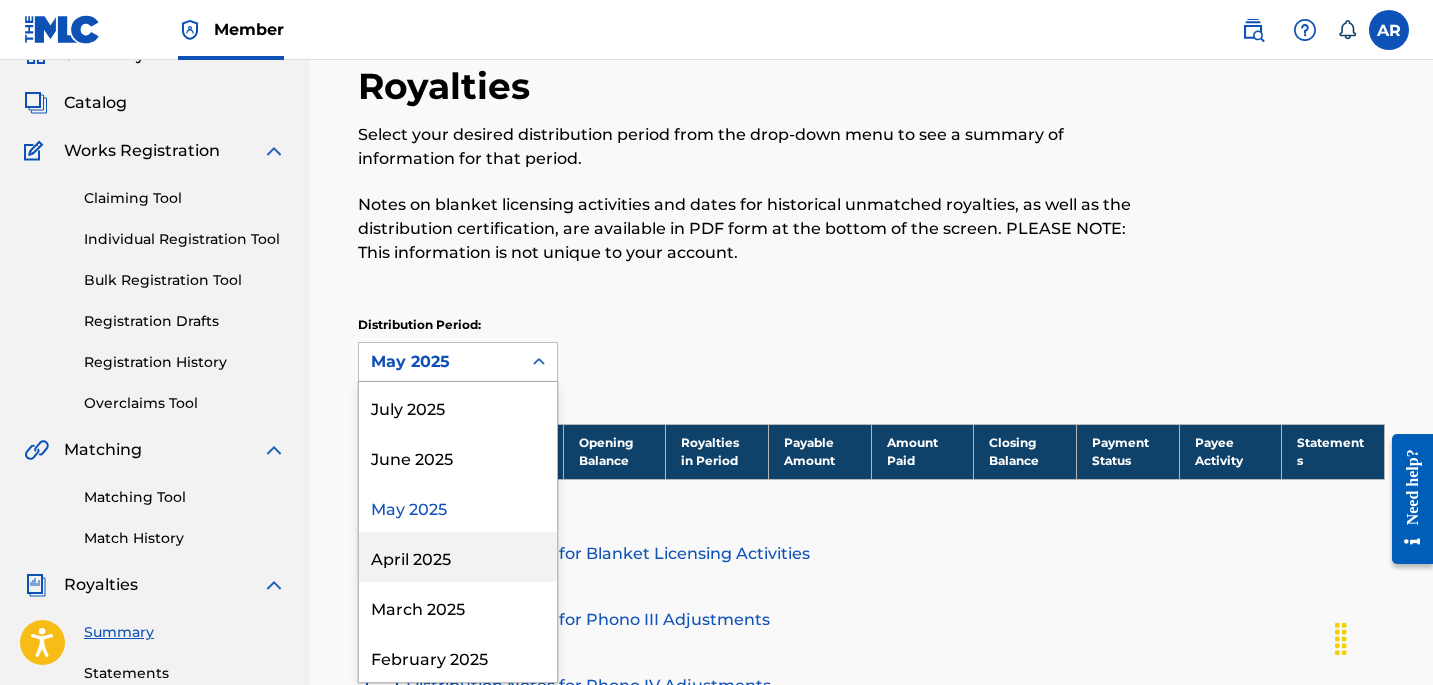 click on "April 2025" at bounding box center (458, 557) 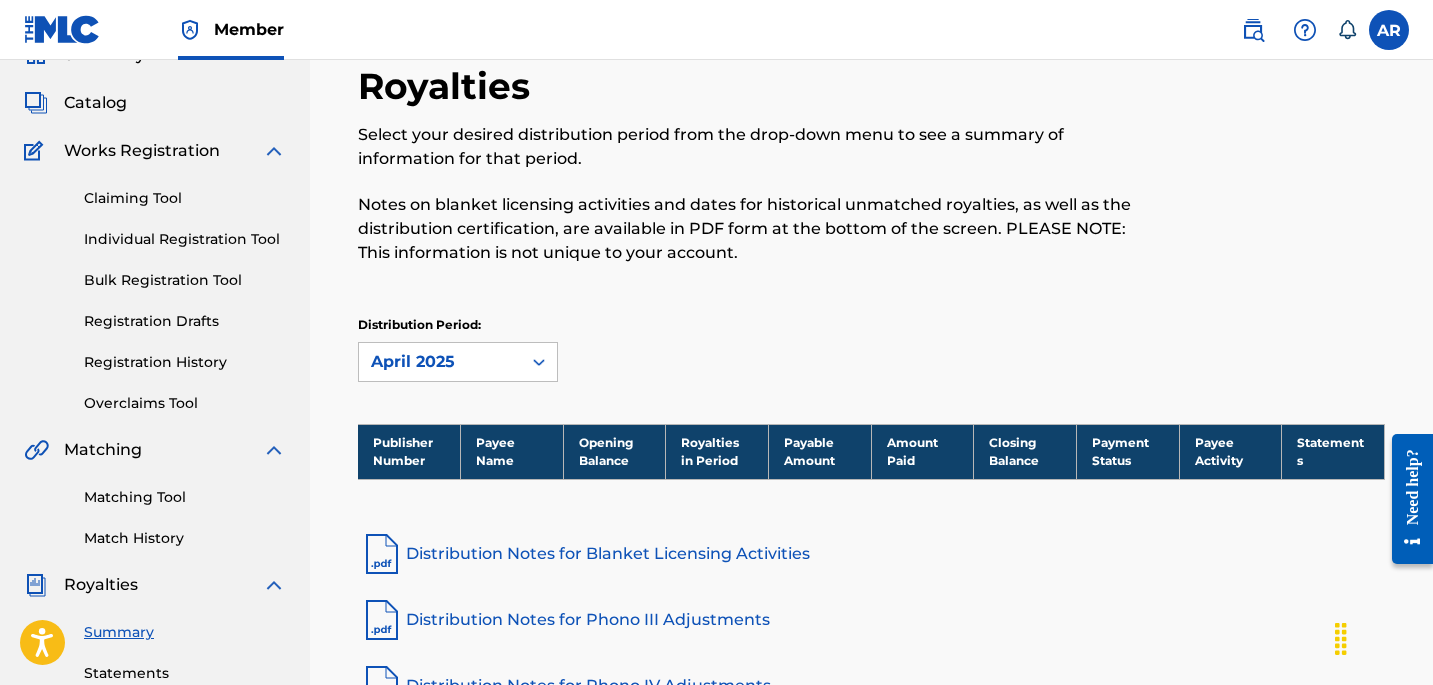 click on "April 2025" at bounding box center [440, 362] 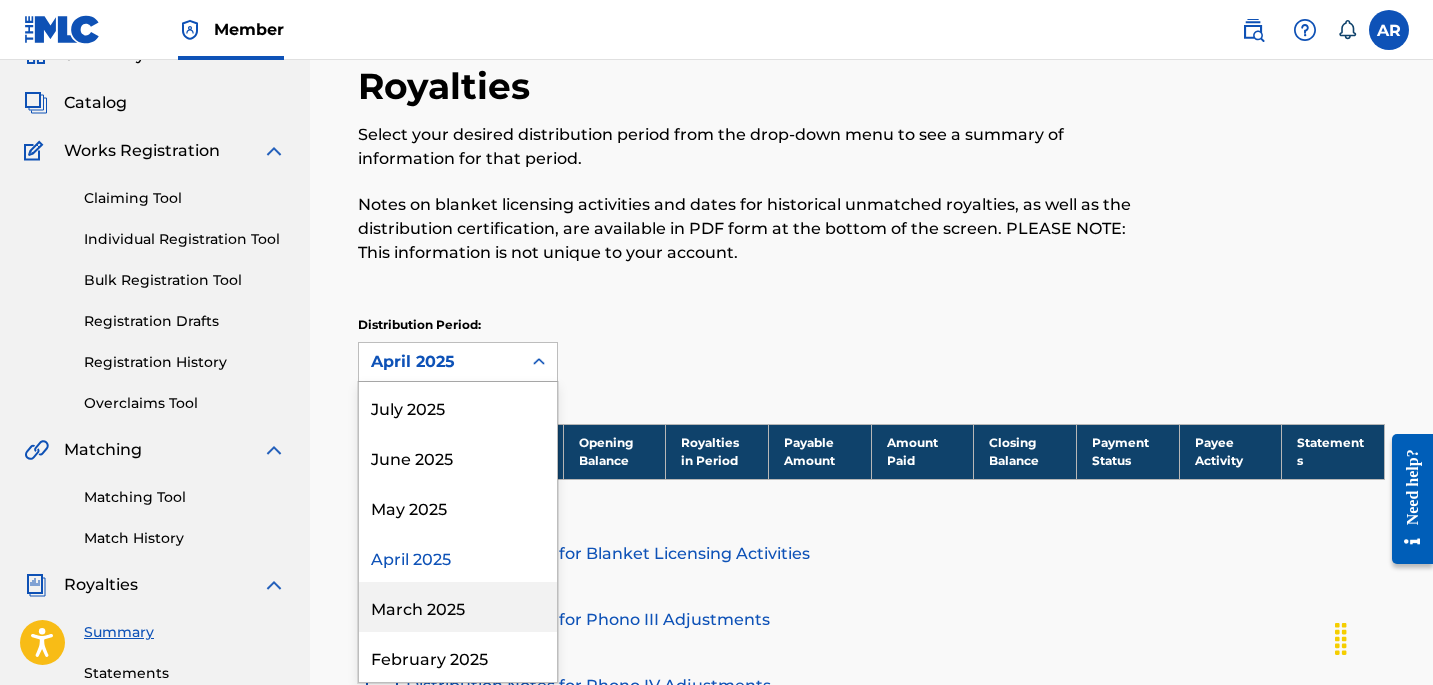 click on "March 2025" at bounding box center [458, 607] 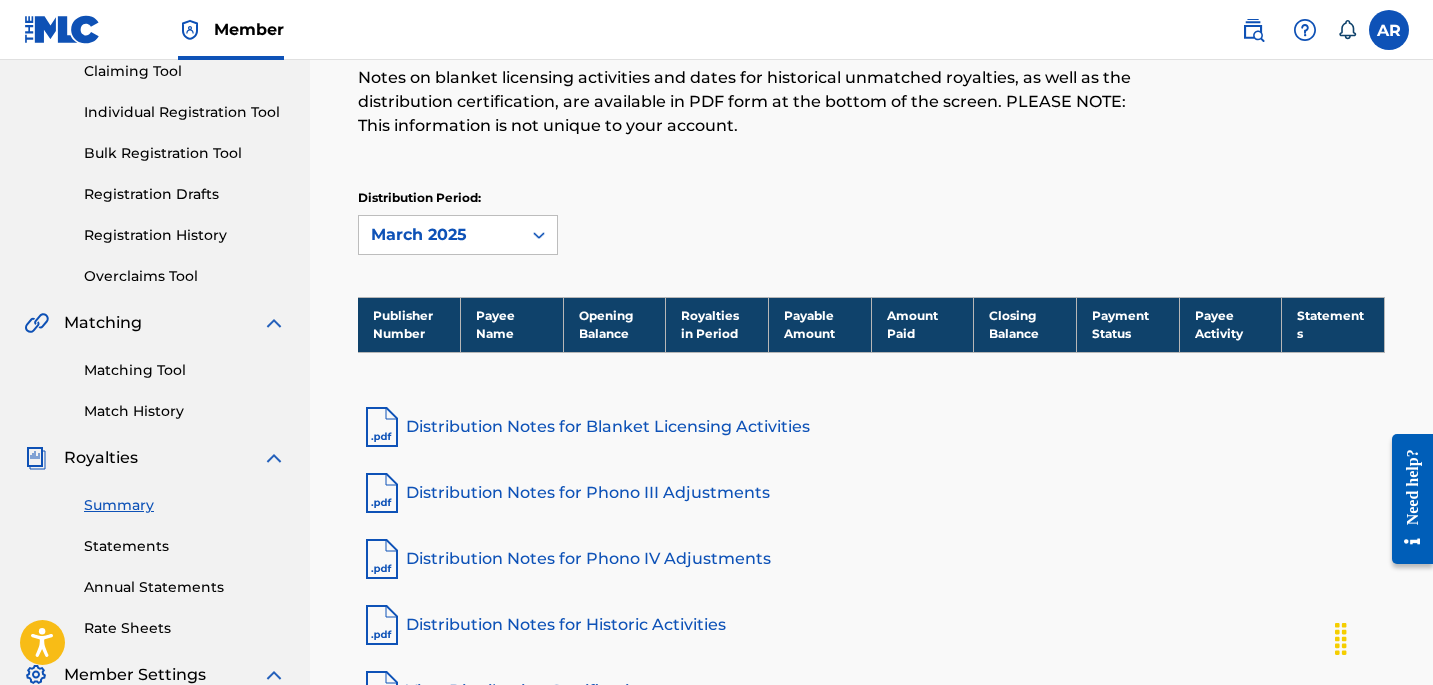 scroll, scrollTop: 224, scrollLeft: 0, axis: vertical 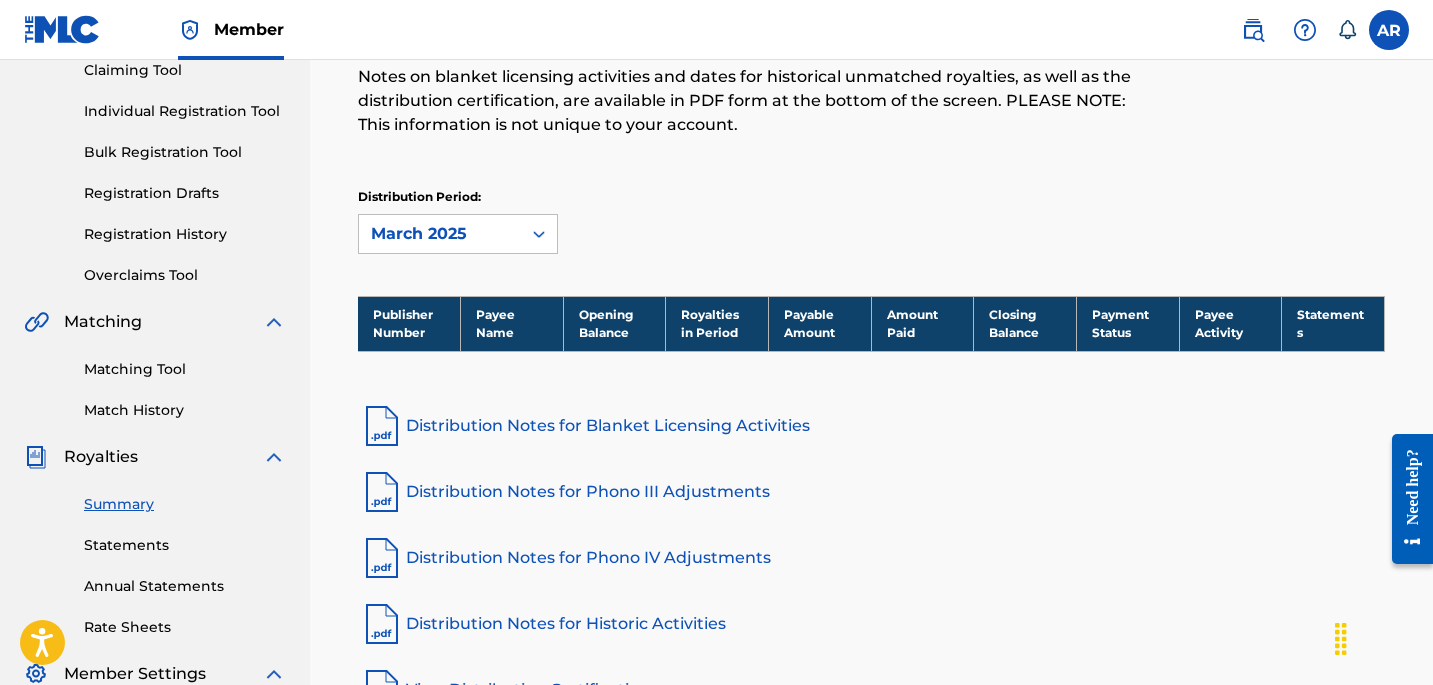 click on "March 2025" at bounding box center (440, 234) 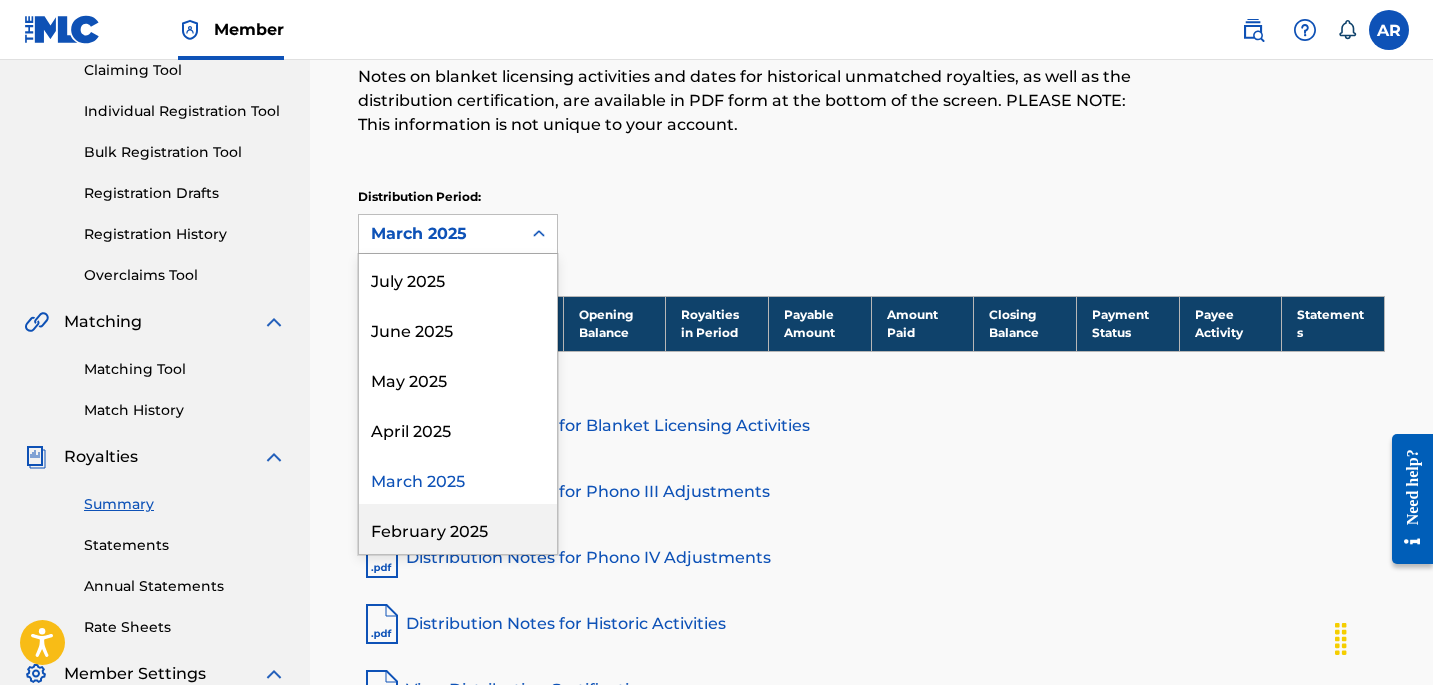 click on "February 2025" at bounding box center [458, 529] 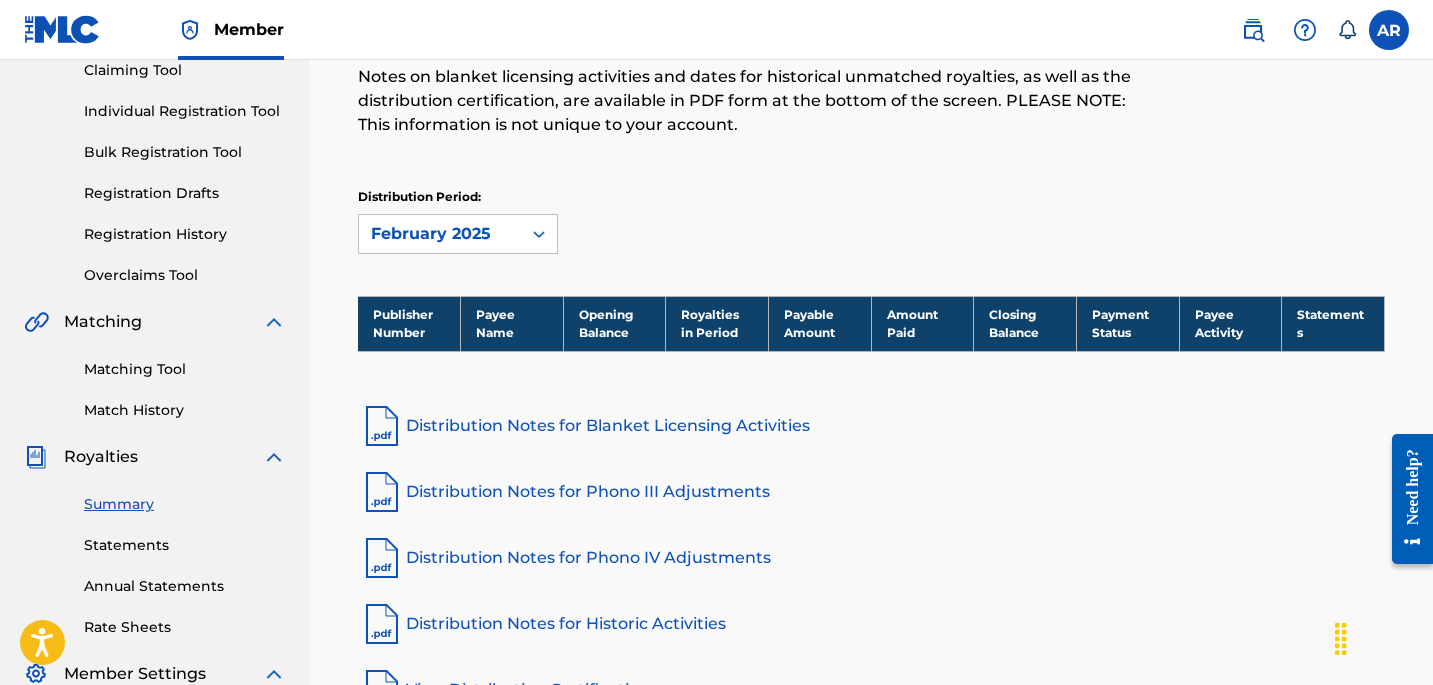 click on "February 2025" at bounding box center [440, 234] 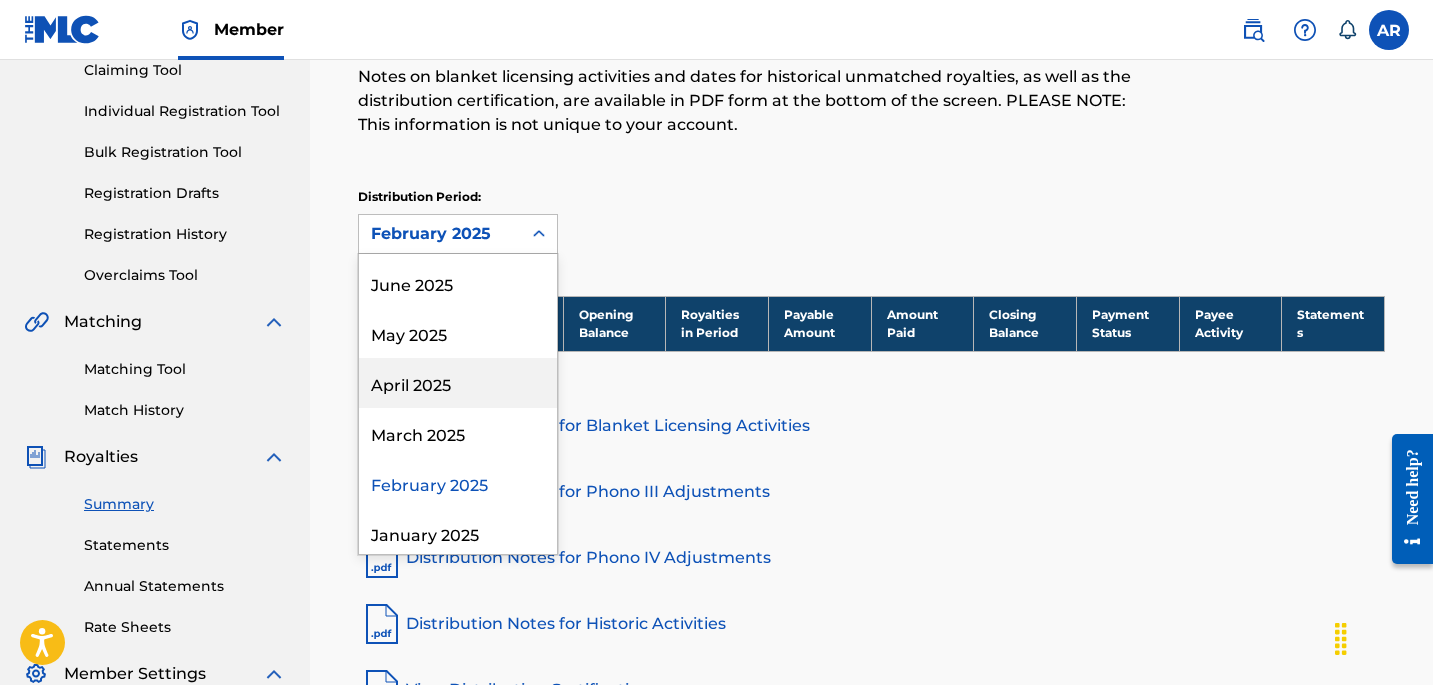 scroll, scrollTop: 66, scrollLeft: 0, axis: vertical 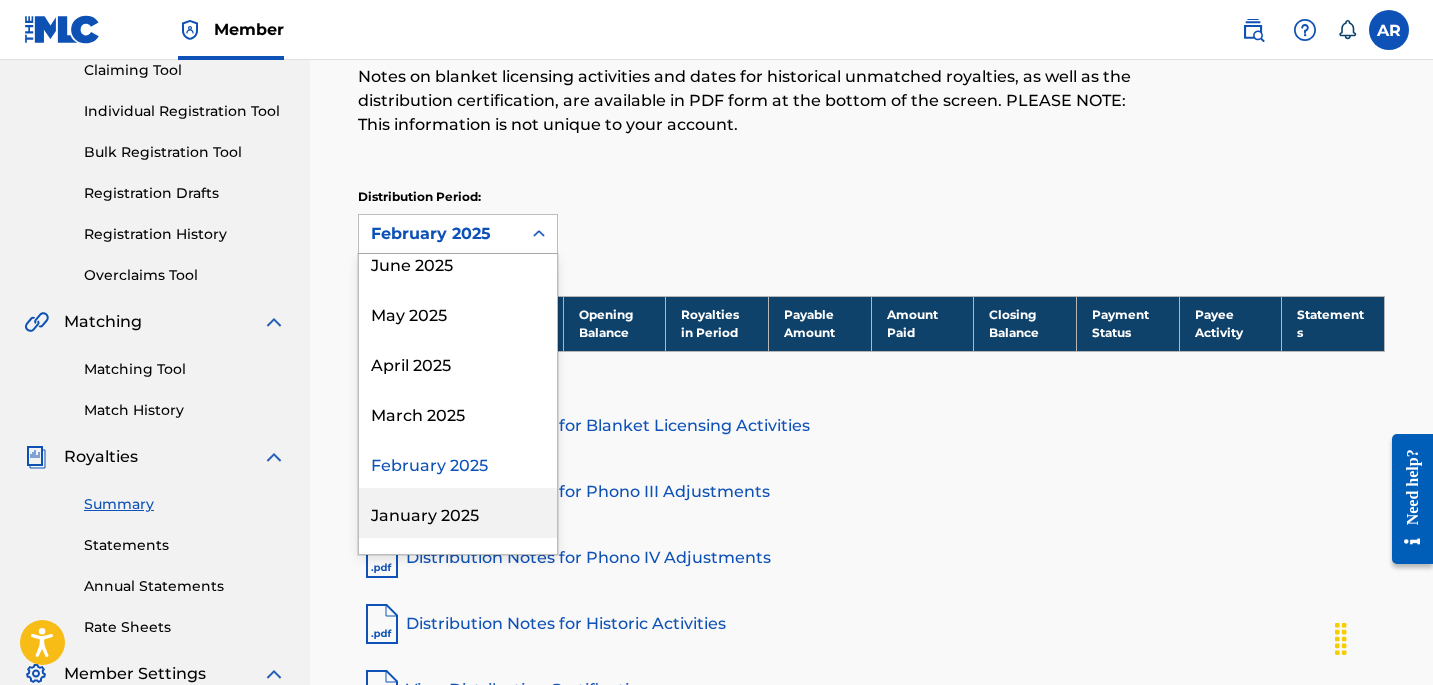 click on "January 2025" at bounding box center [458, 513] 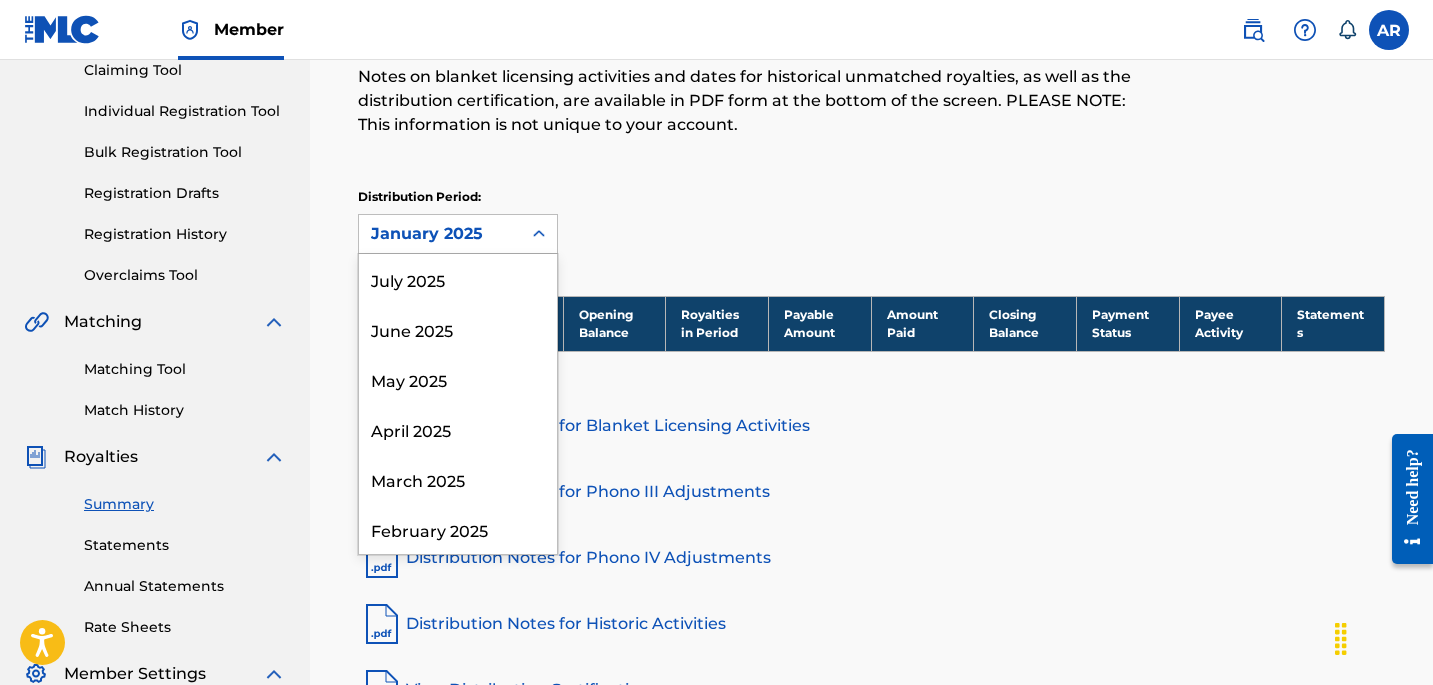 click on "January 2025" at bounding box center [440, 234] 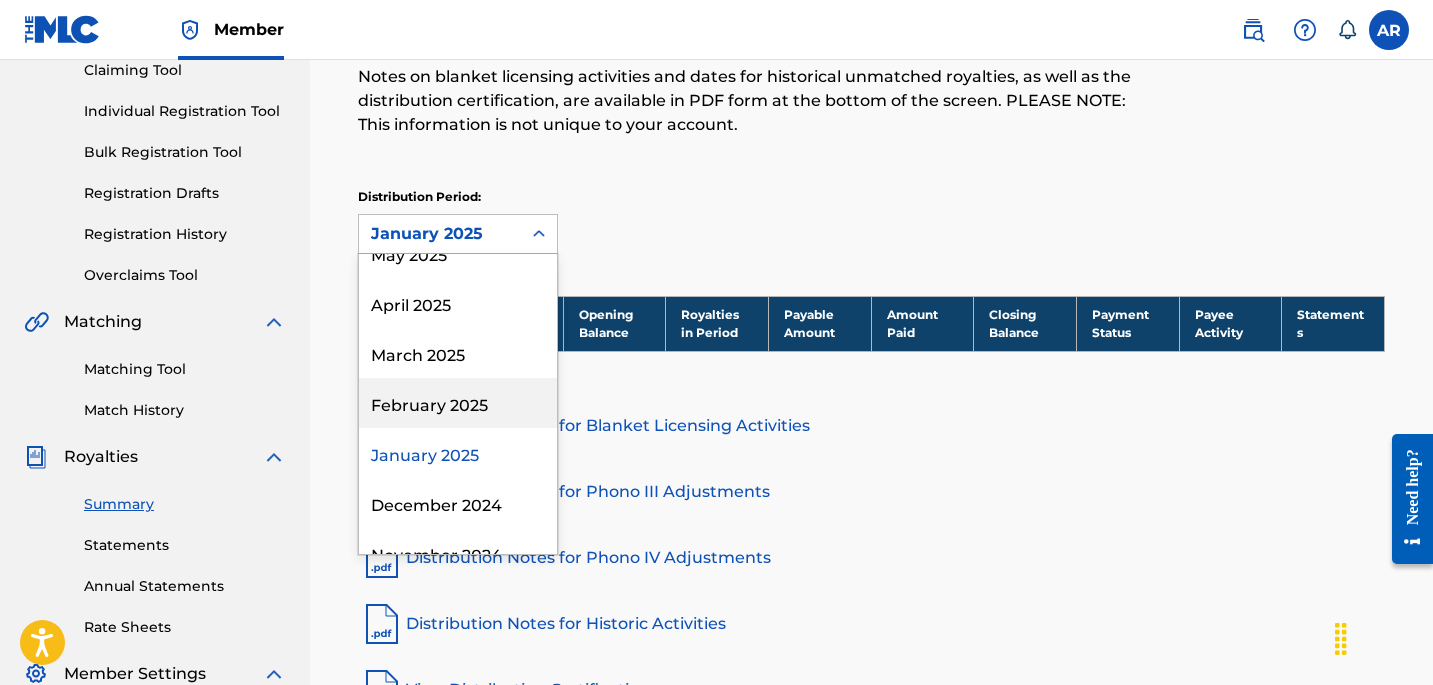 scroll, scrollTop: 139, scrollLeft: 0, axis: vertical 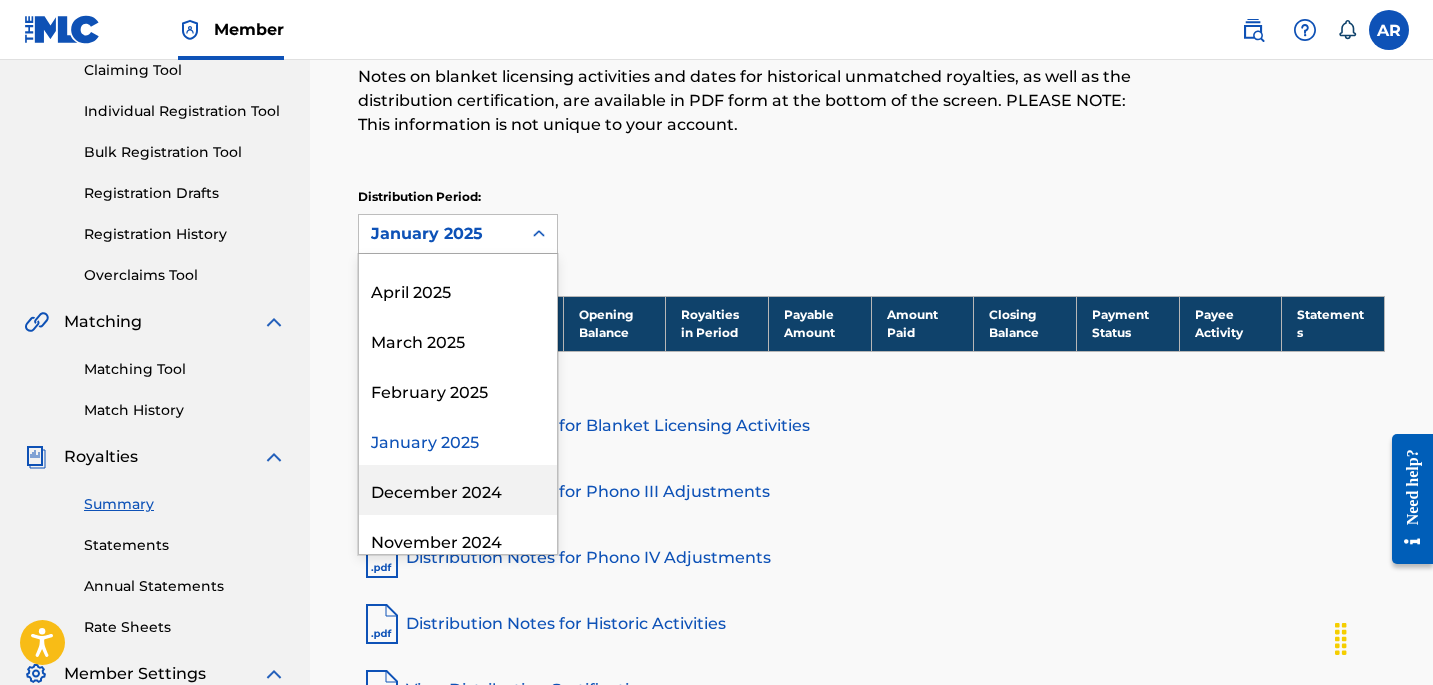 click on "December 2024" at bounding box center [458, 490] 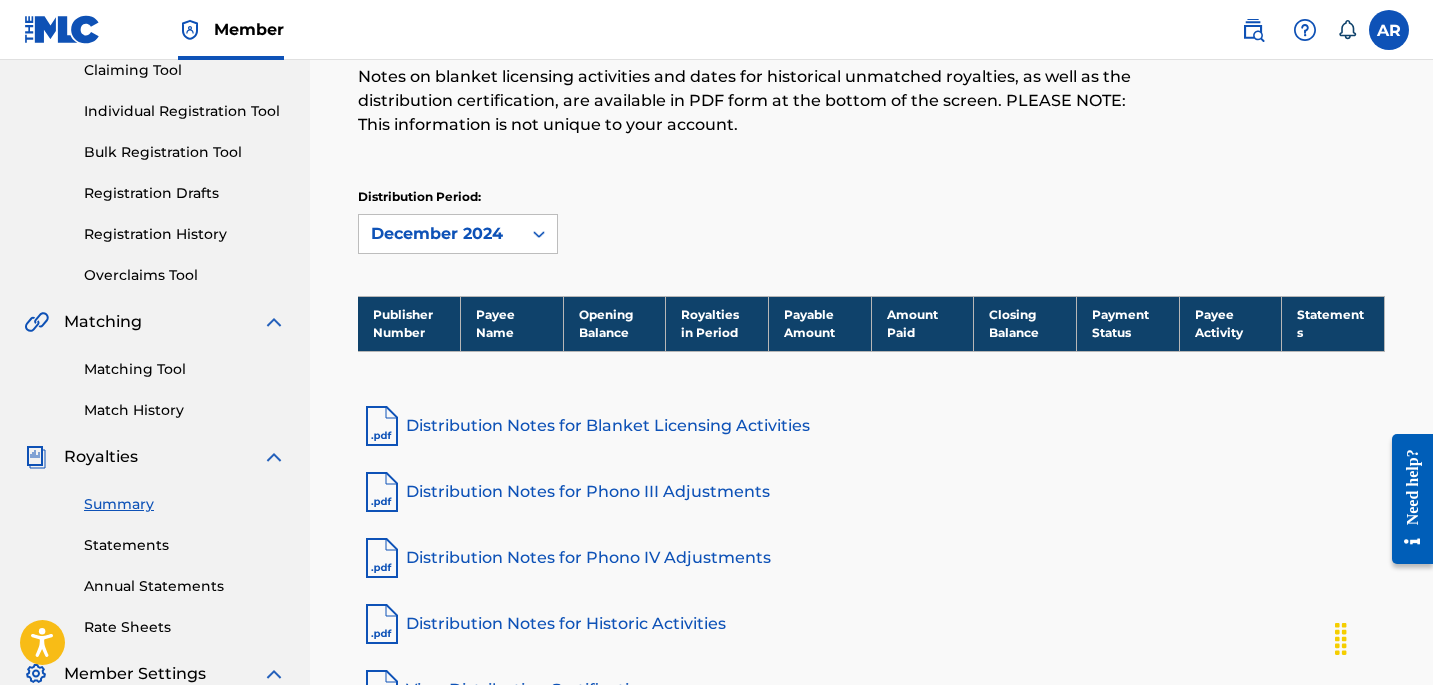 click on "December 2024" at bounding box center (440, 234) 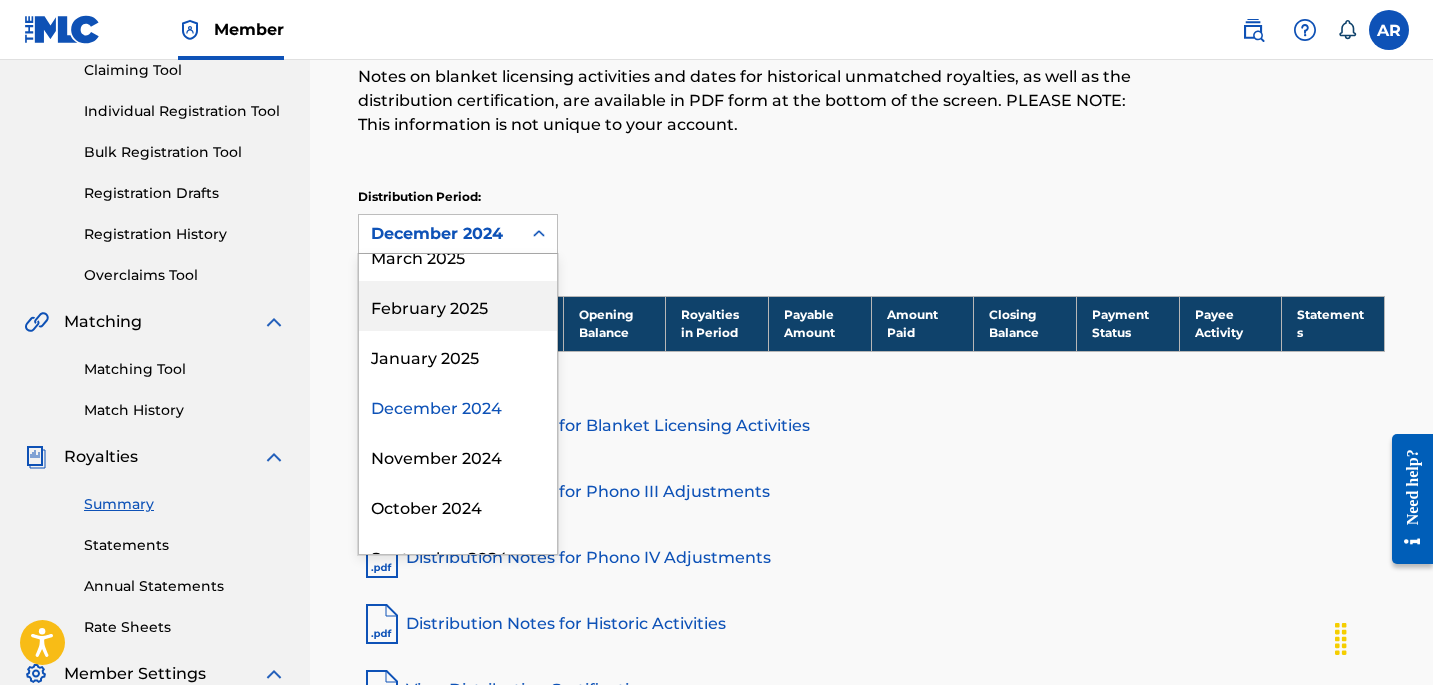 scroll, scrollTop: 229, scrollLeft: 0, axis: vertical 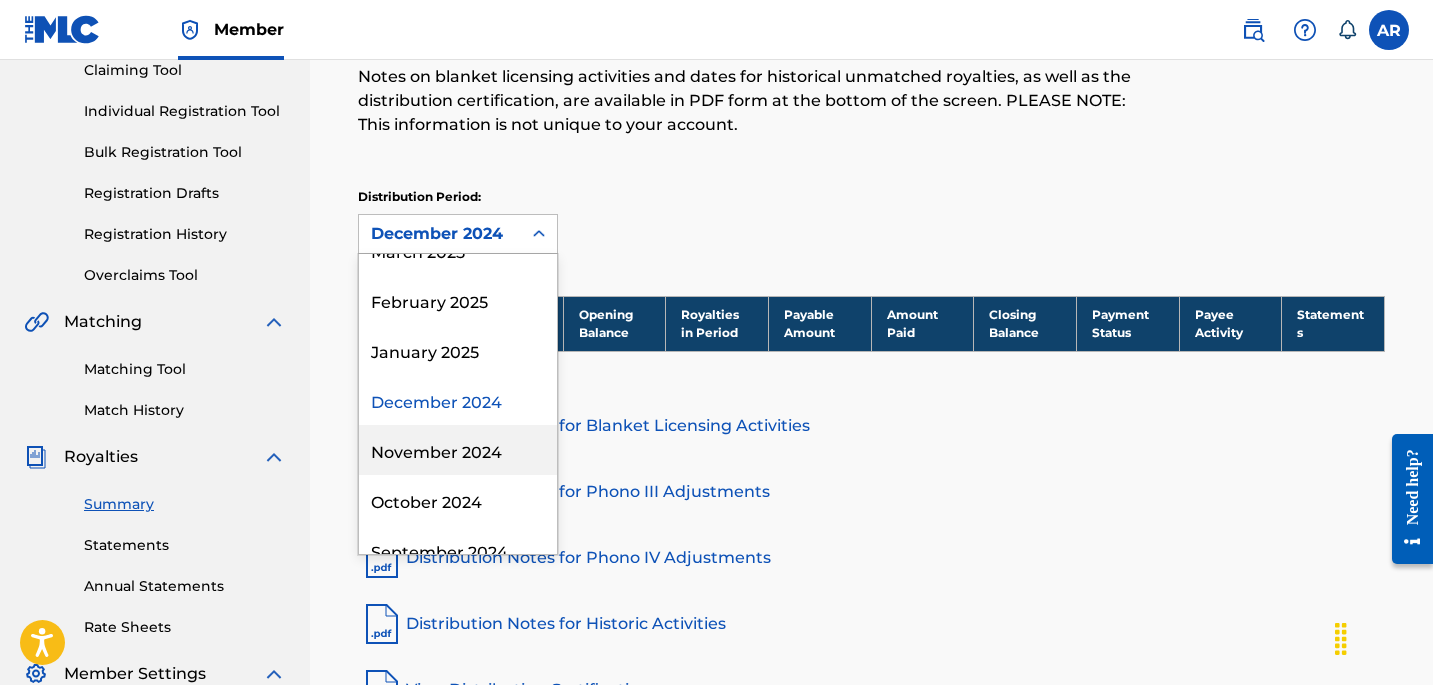 click on "November 2024" at bounding box center [458, 450] 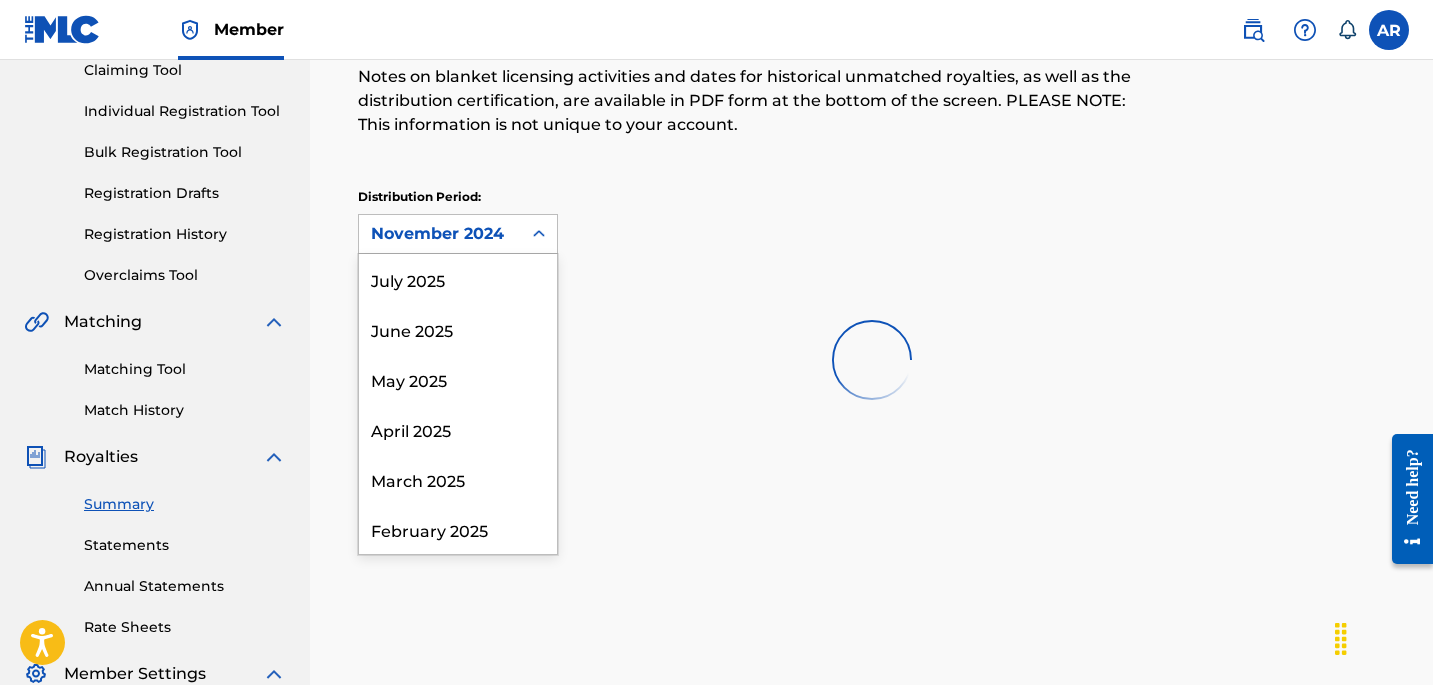 click on "November 2024" at bounding box center [440, 234] 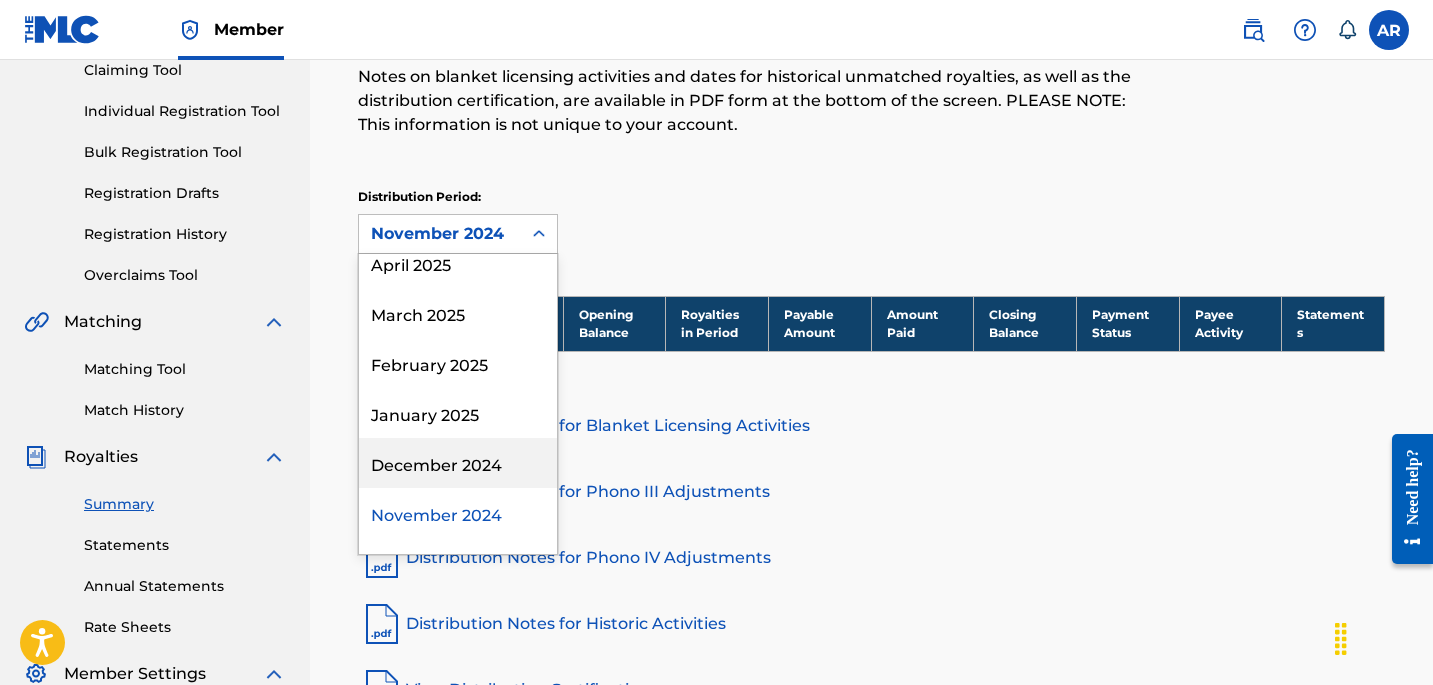 scroll, scrollTop: 247, scrollLeft: 0, axis: vertical 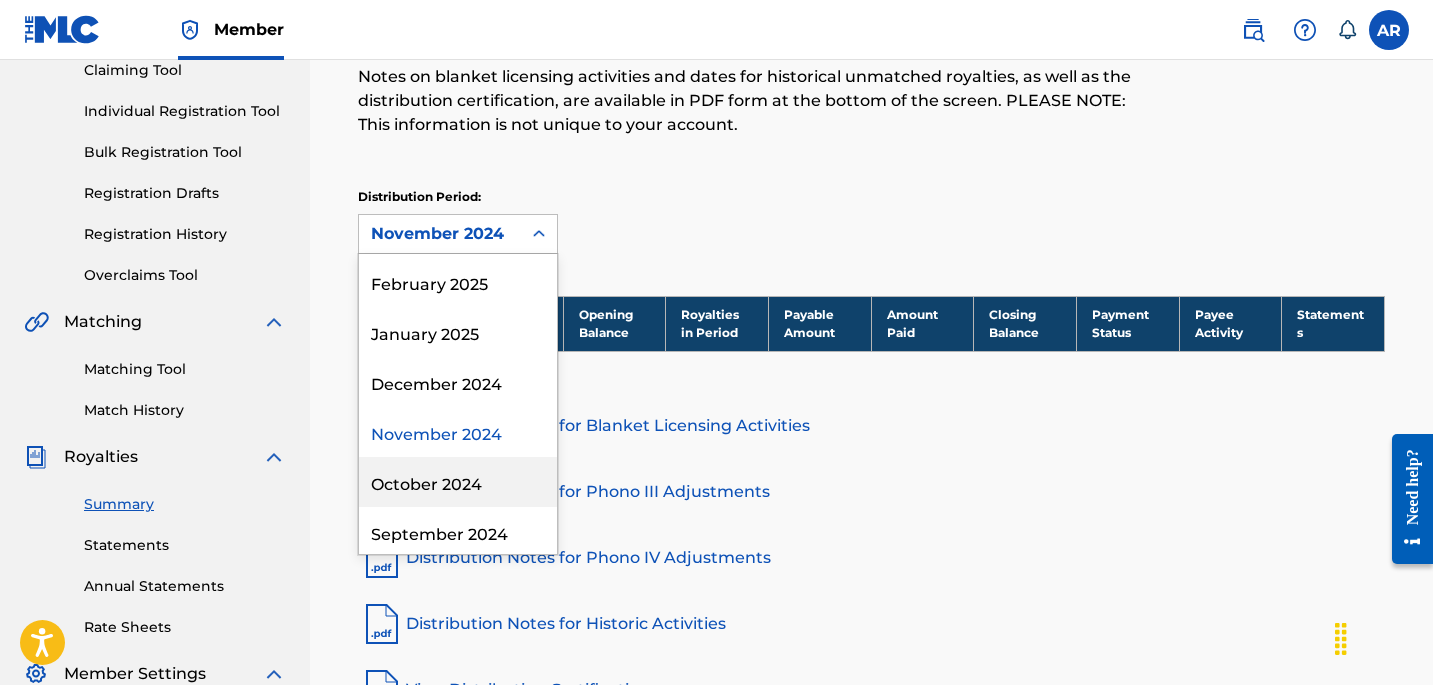 click on "October 2024" at bounding box center [458, 482] 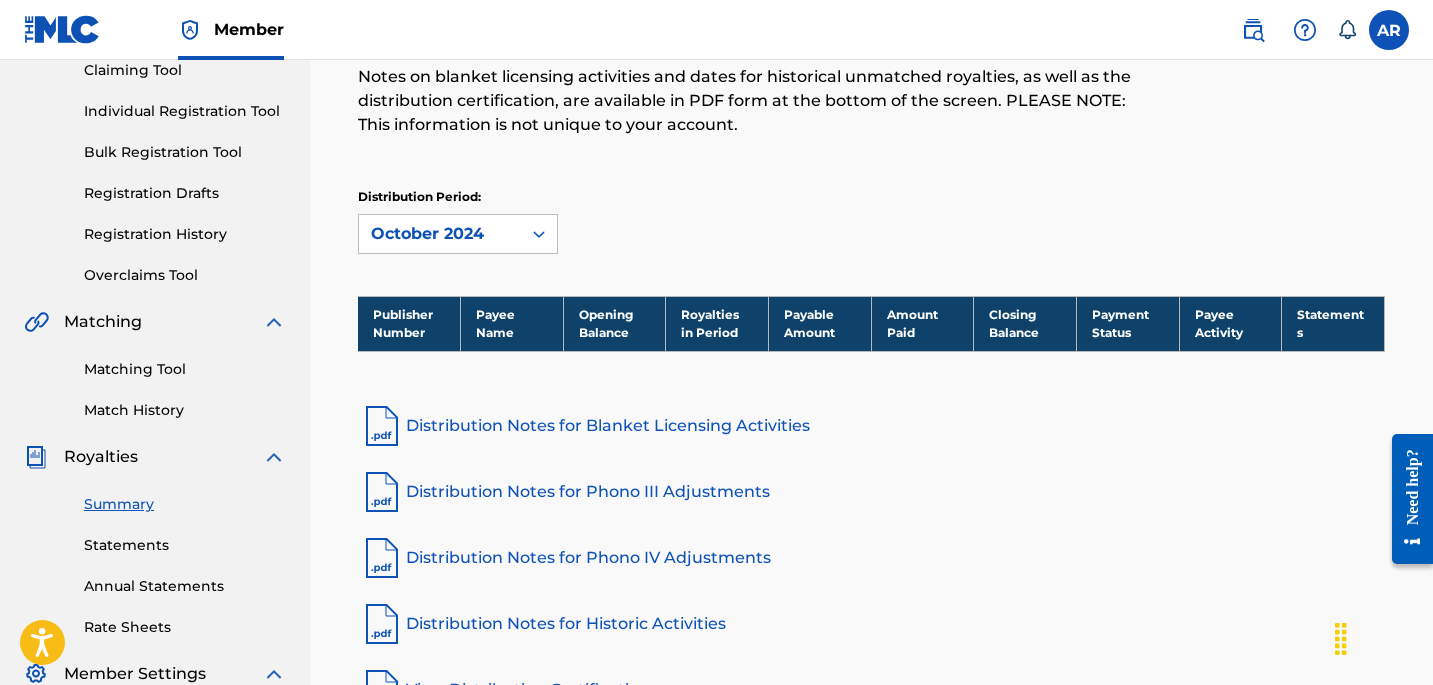 click on "October 2024" at bounding box center (440, 234) 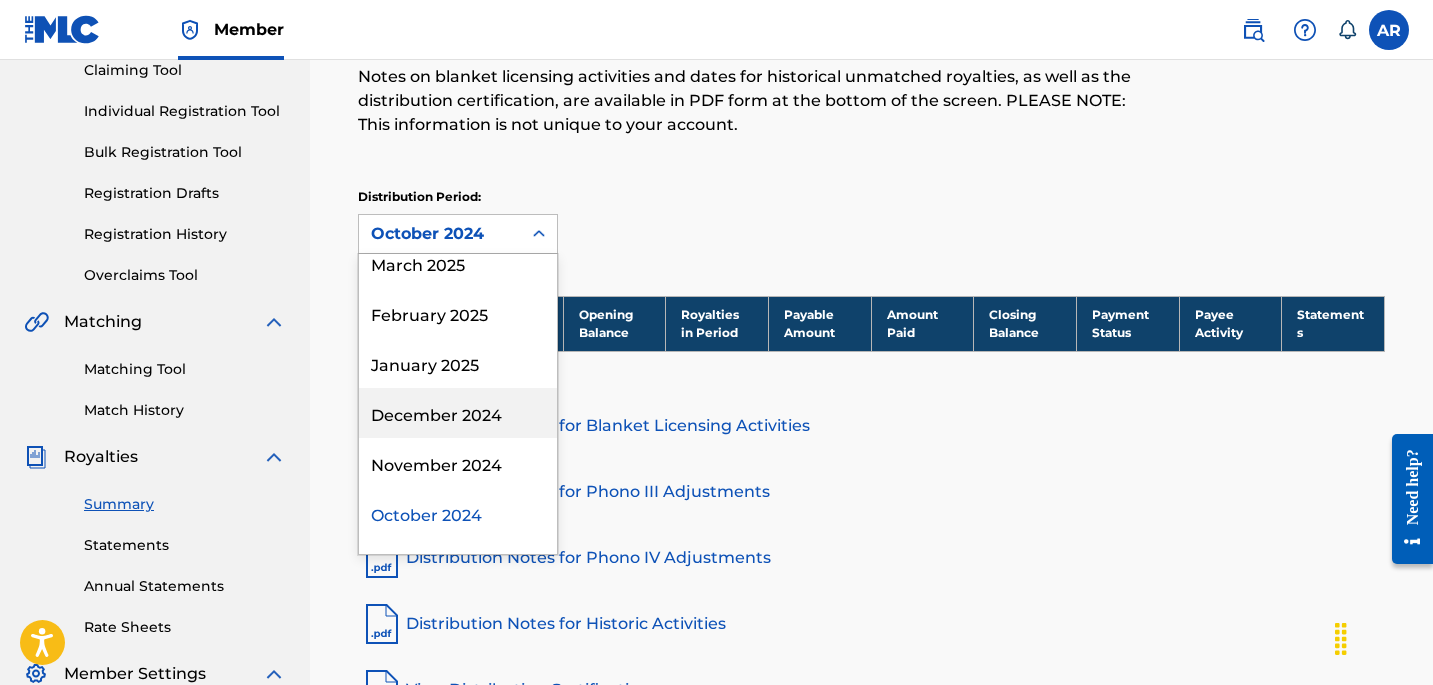 scroll, scrollTop: 307, scrollLeft: 0, axis: vertical 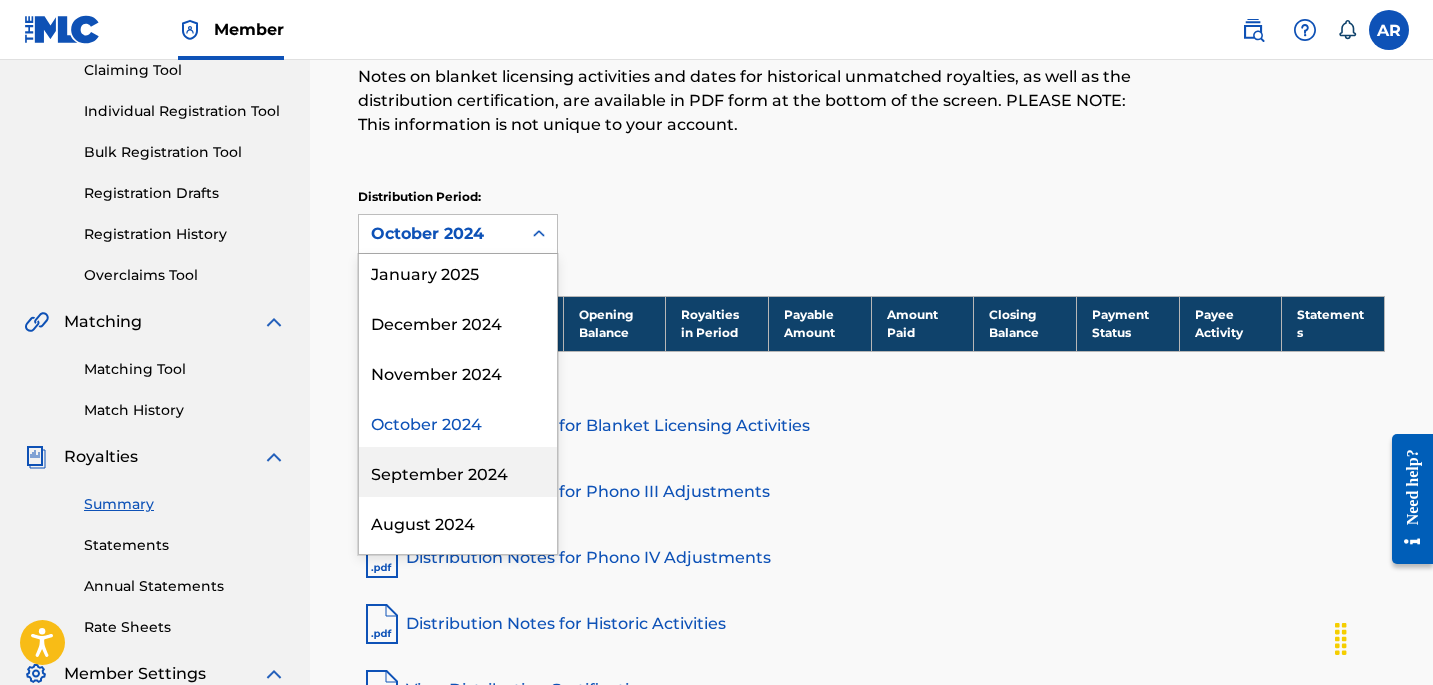 click on "September 2024" at bounding box center (458, 472) 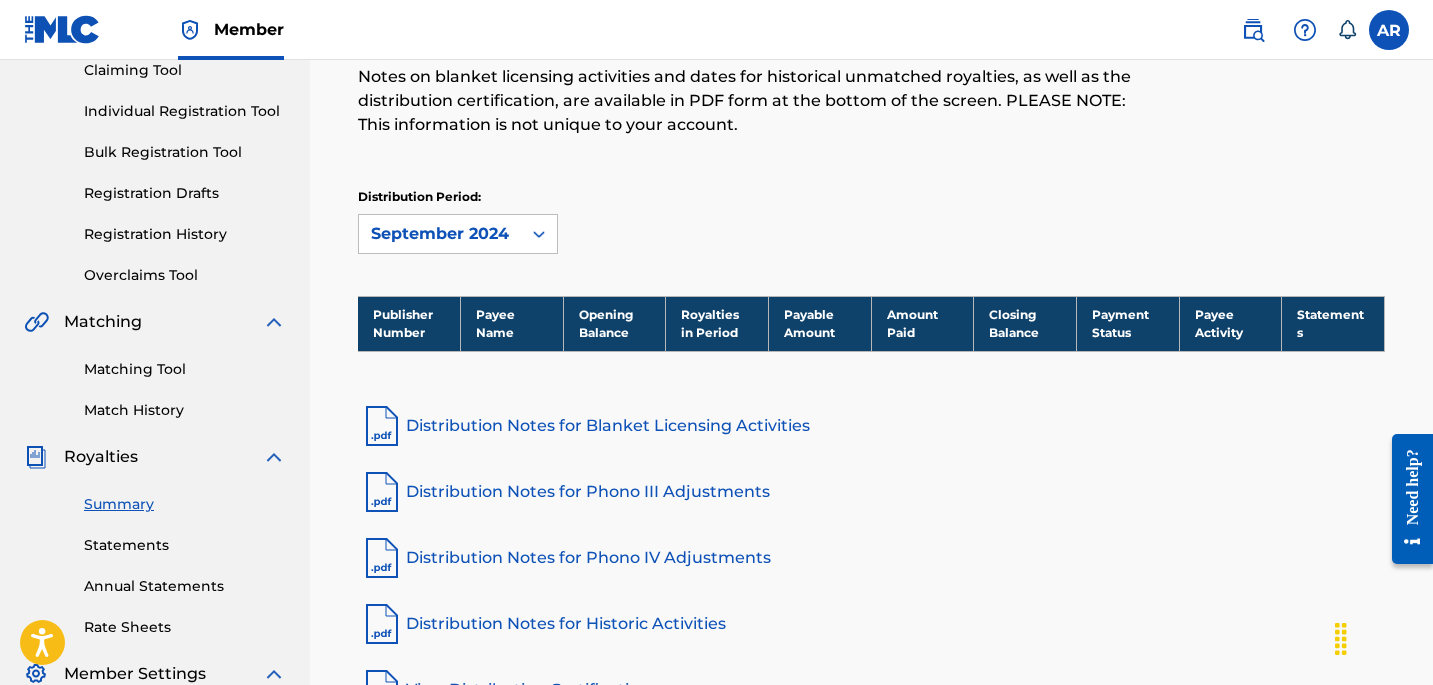 click on "September 2024" at bounding box center [440, 234] 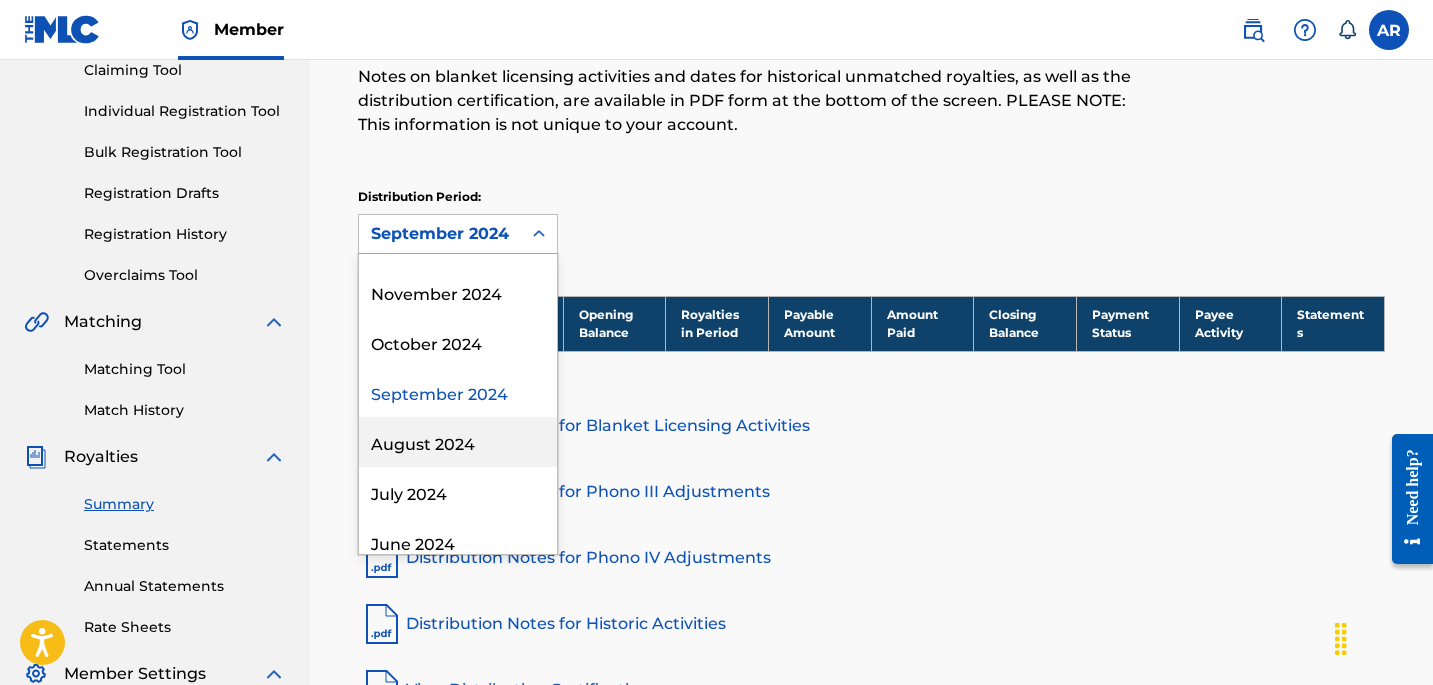 scroll, scrollTop: 391, scrollLeft: 0, axis: vertical 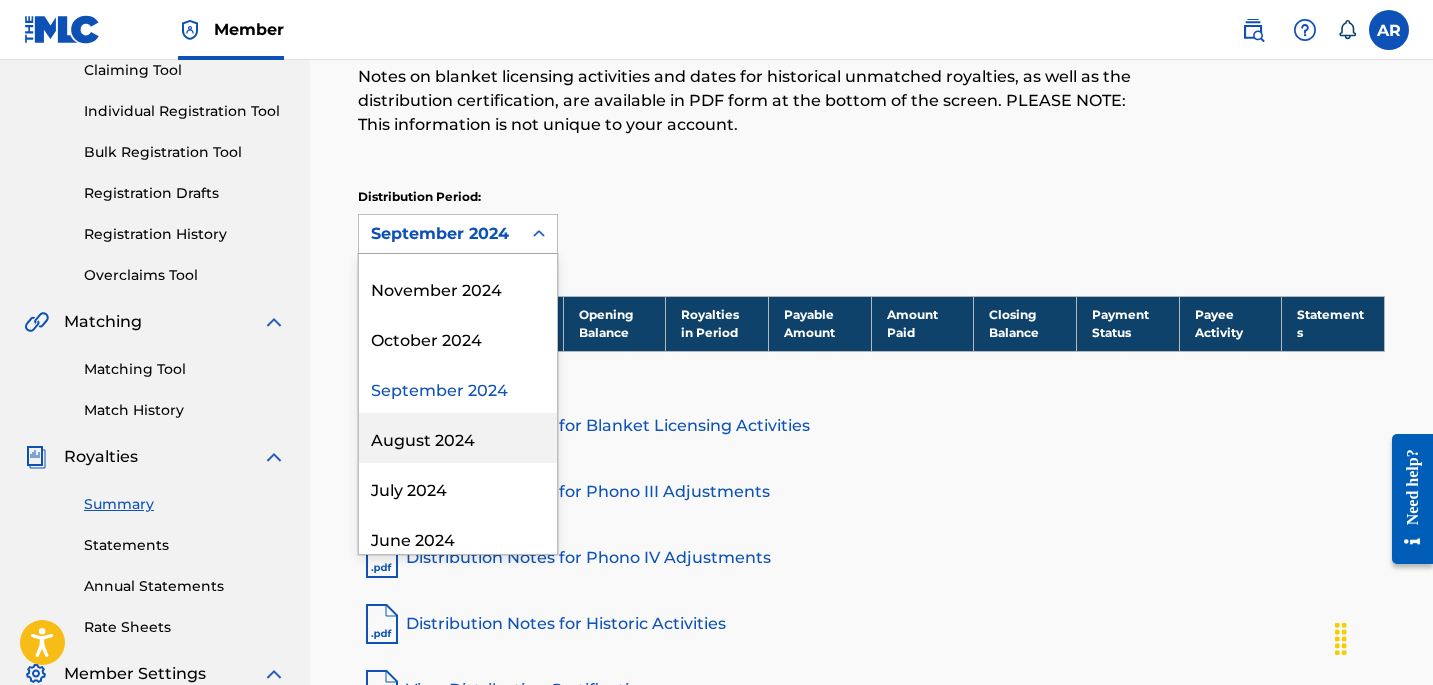 click on "August 2024" at bounding box center [458, 438] 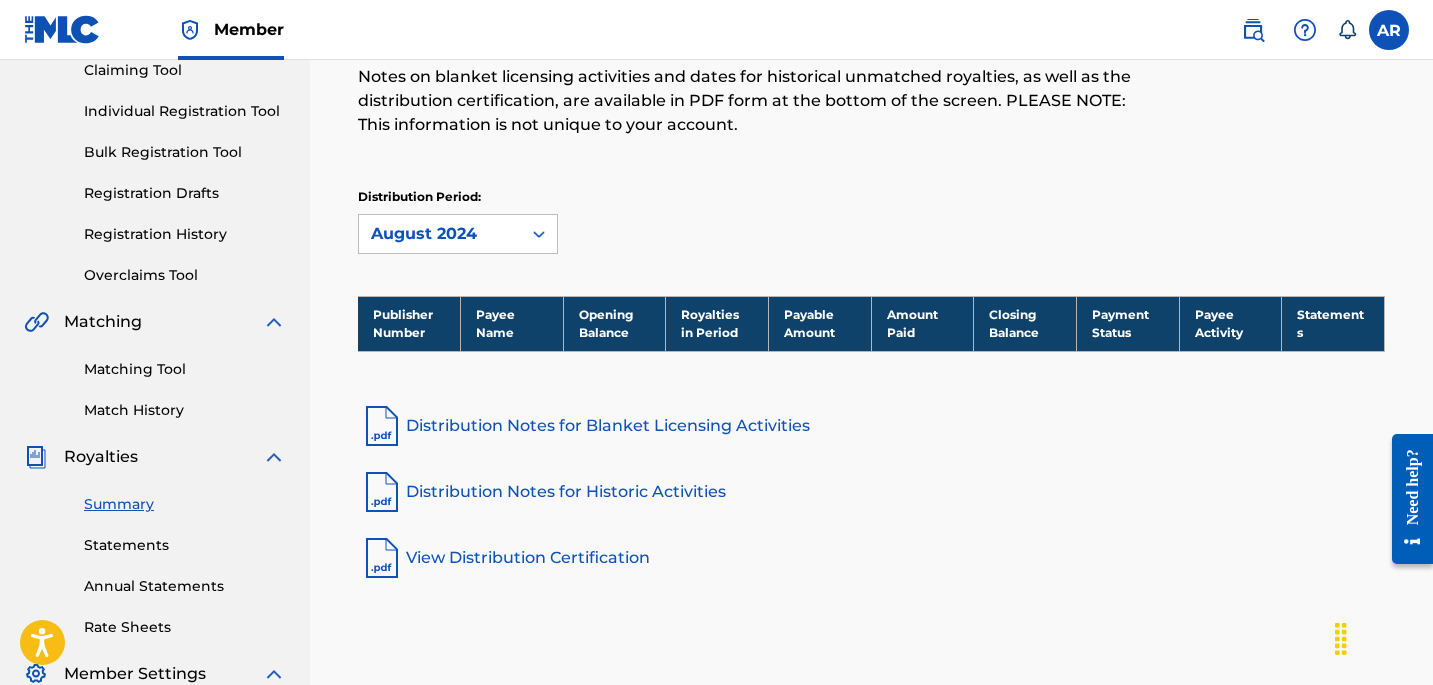 click on "August 2024" at bounding box center (440, 234) 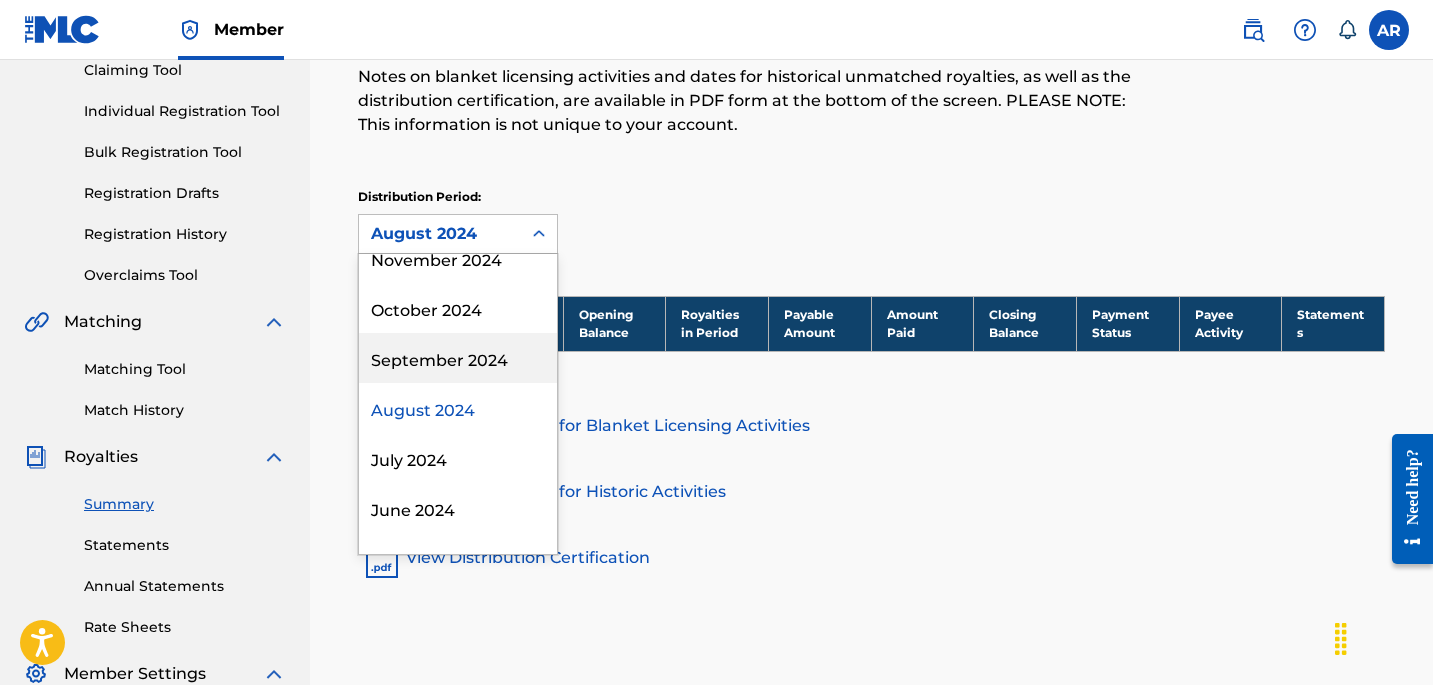 scroll, scrollTop: 437, scrollLeft: 0, axis: vertical 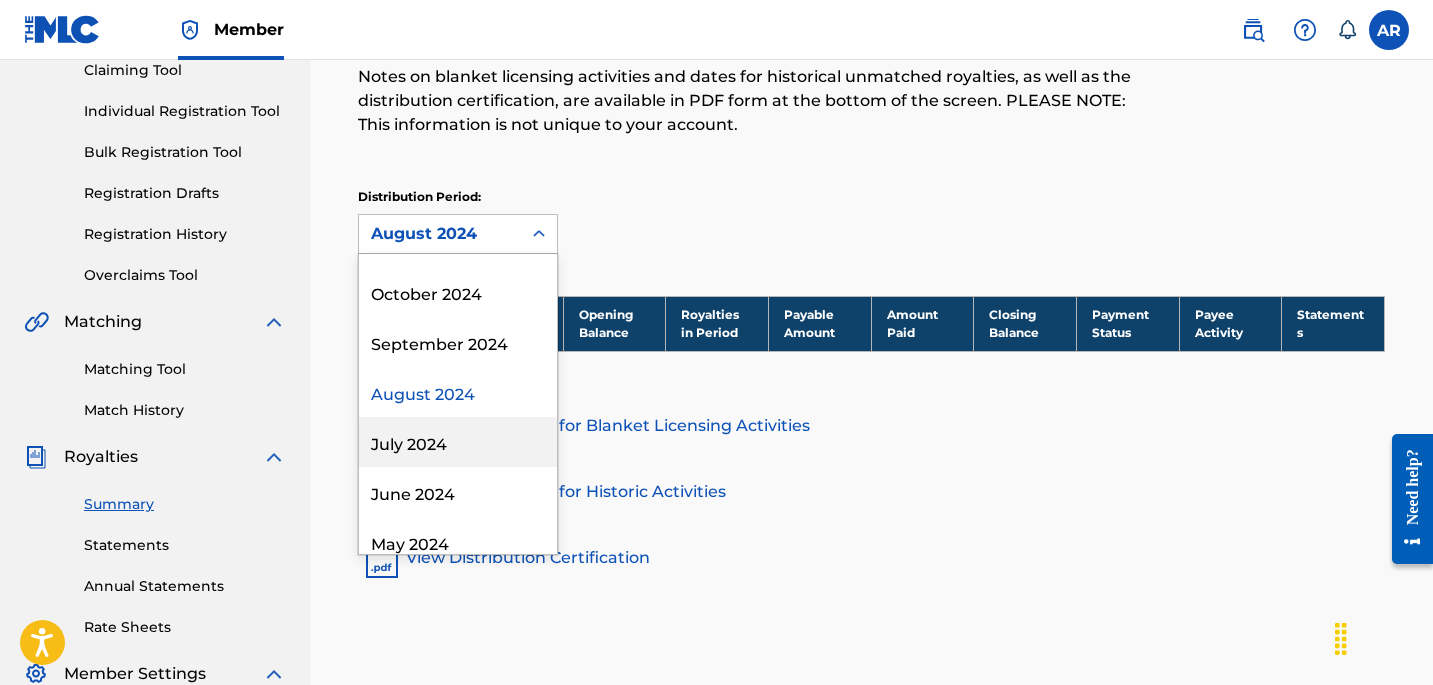 click on "July 2024" at bounding box center (458, 442) 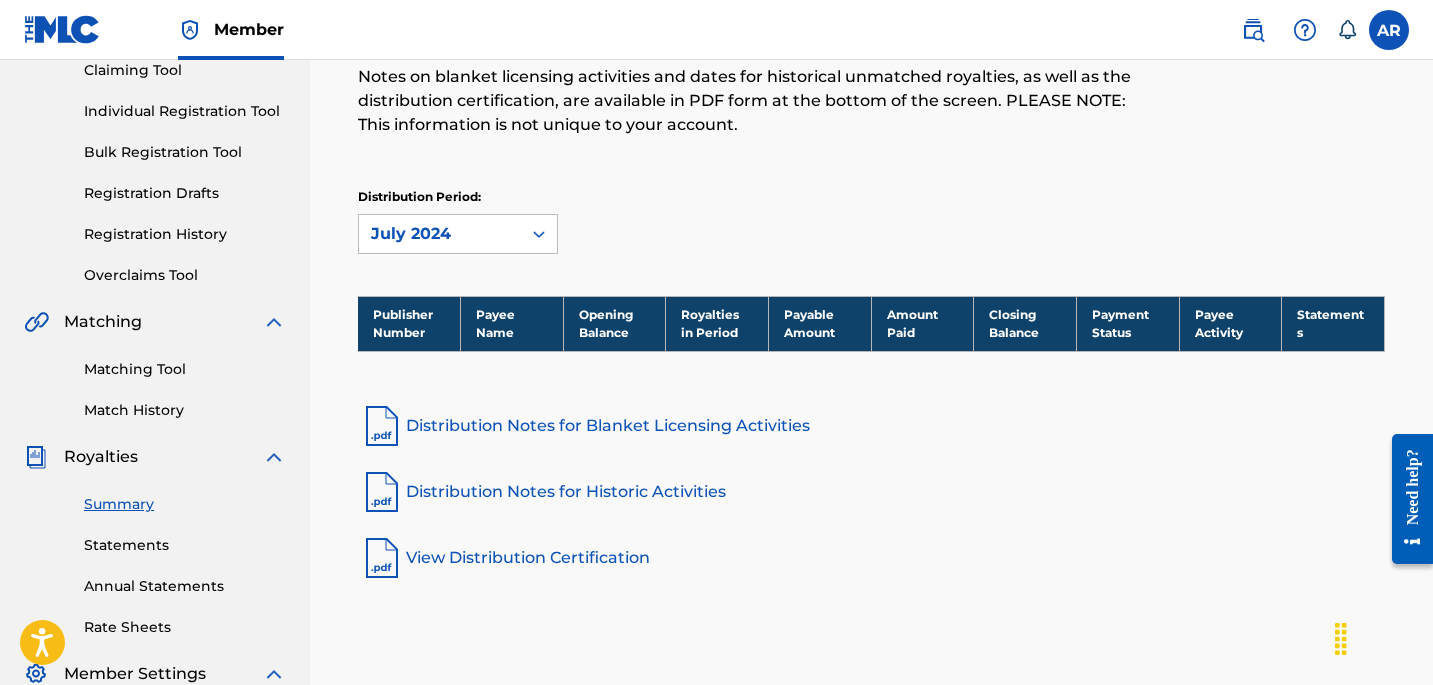 click on "July 2024" at bounding box center (440, 234) 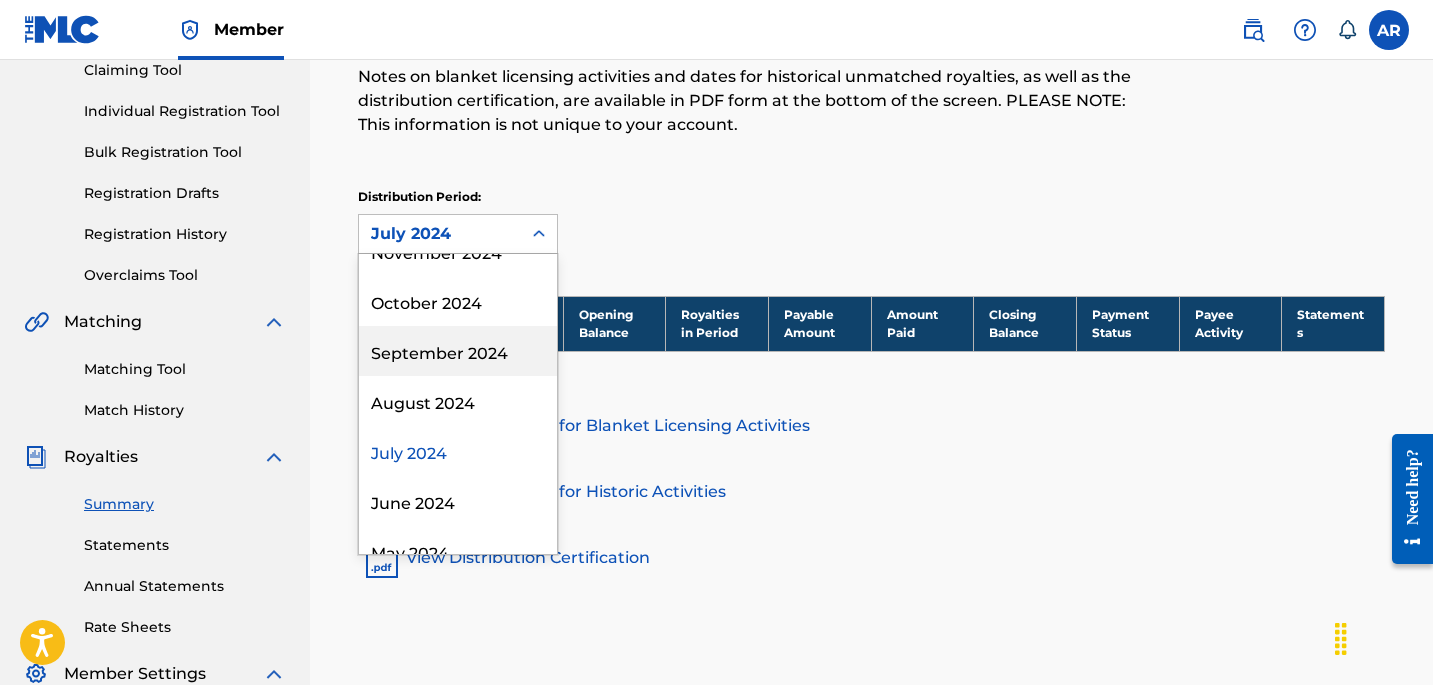 scroll, scrollTop: 446, scrollLeft: 0, axis: vertical 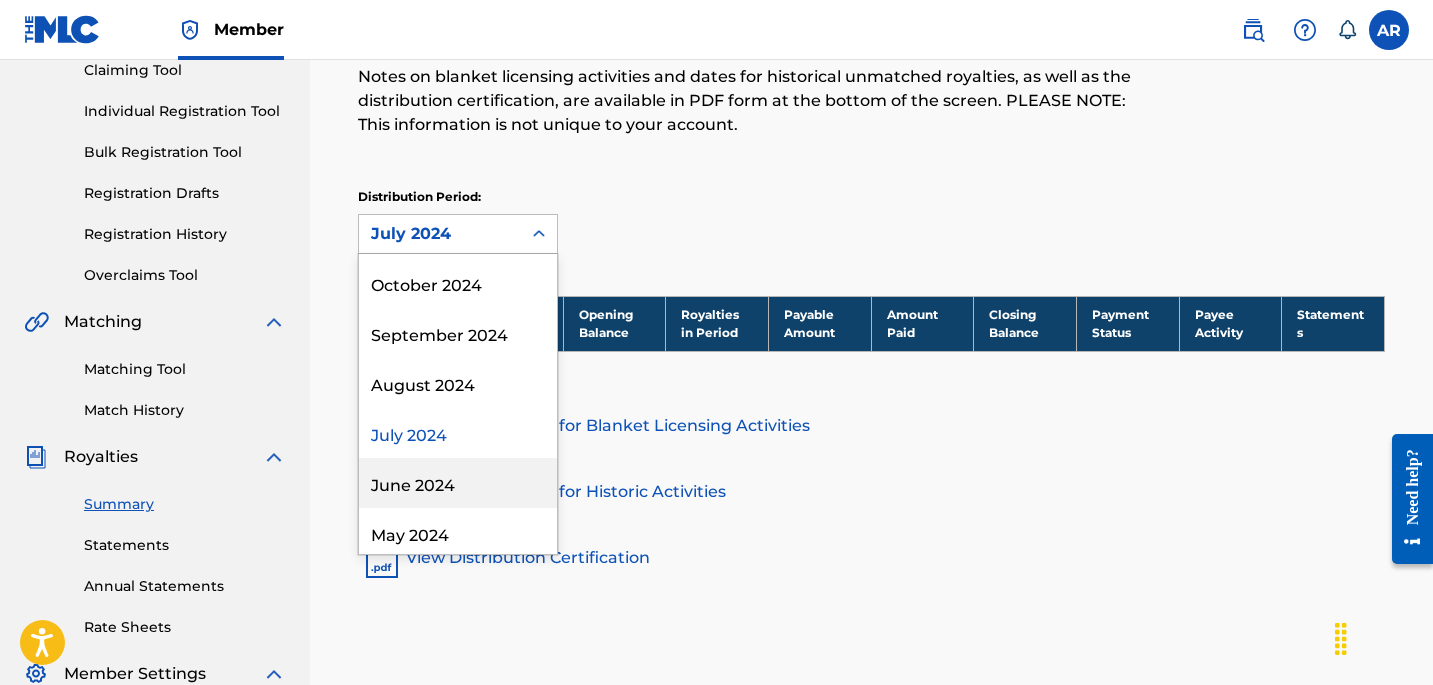 click on "June 2024" at bounding box center [458, 483] 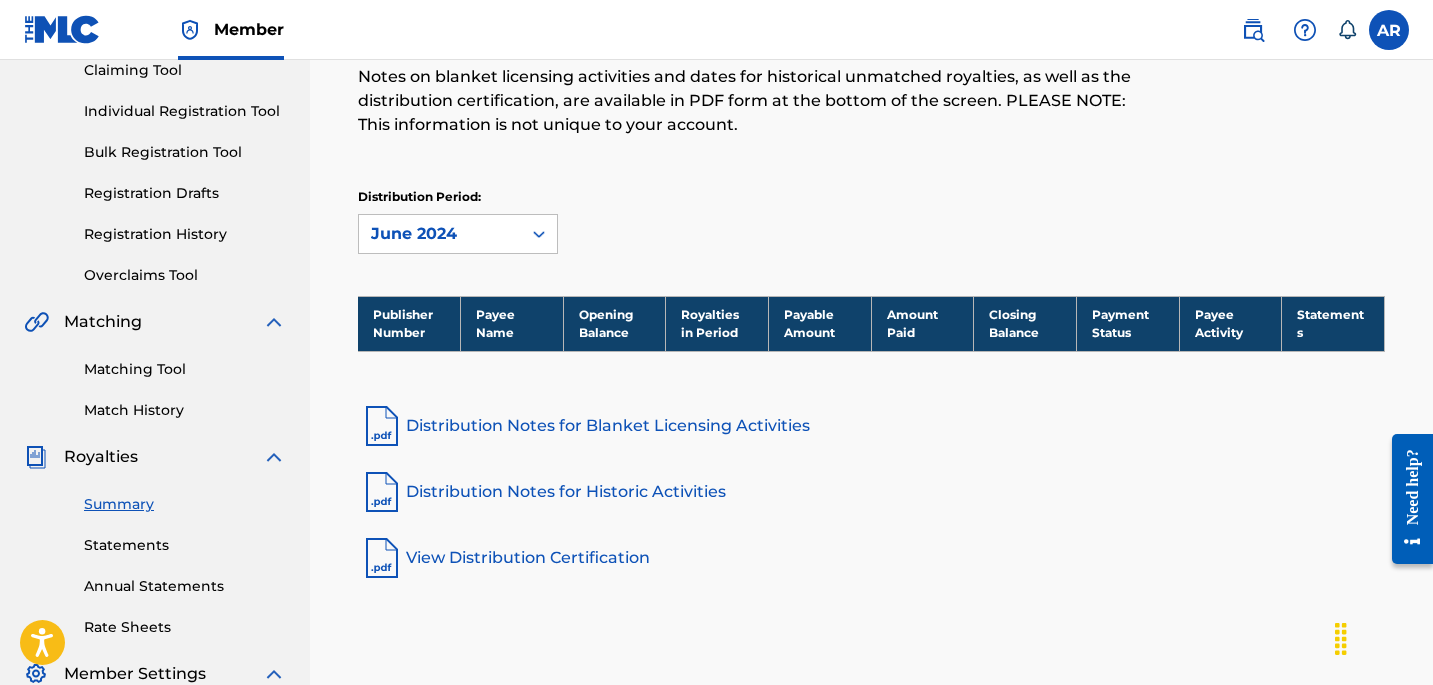 click on "June 2024" at bounding box center [440, 234] 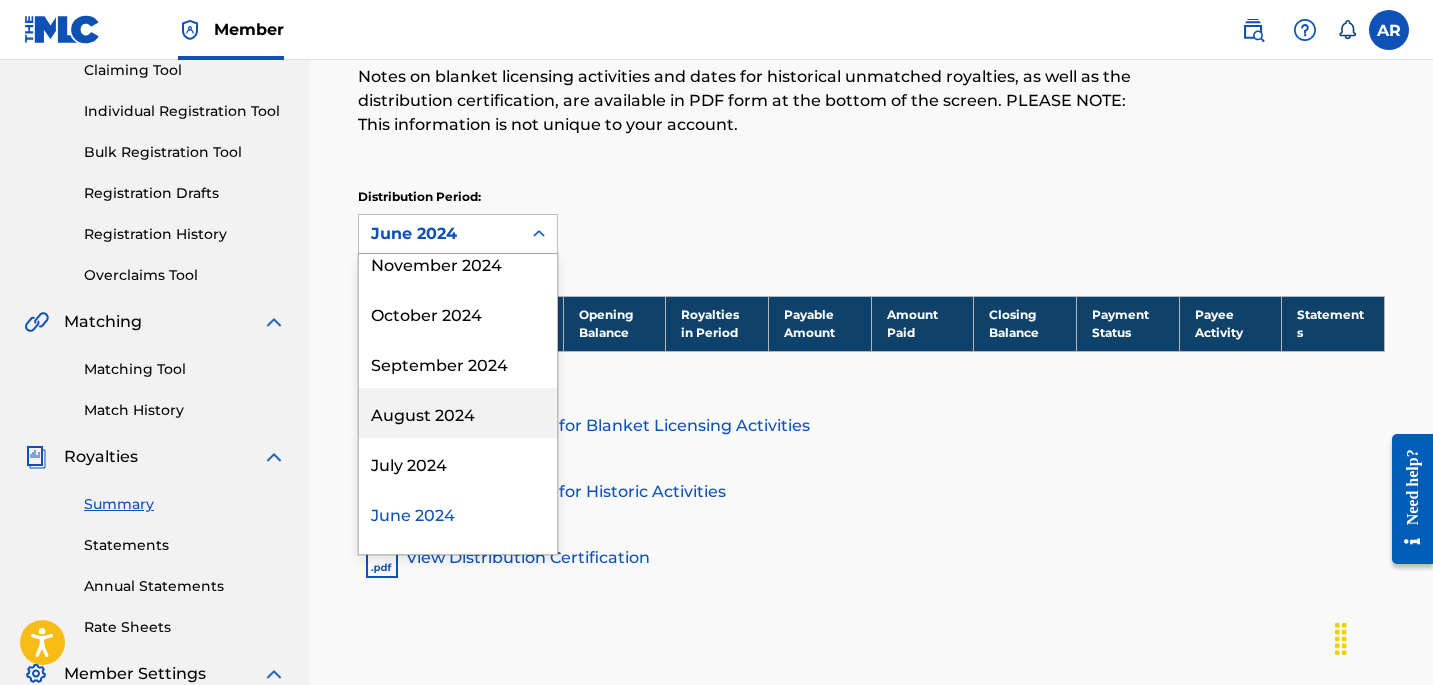 scroll, scrollTop: 518, scrollLeft: 0, axis: vertical 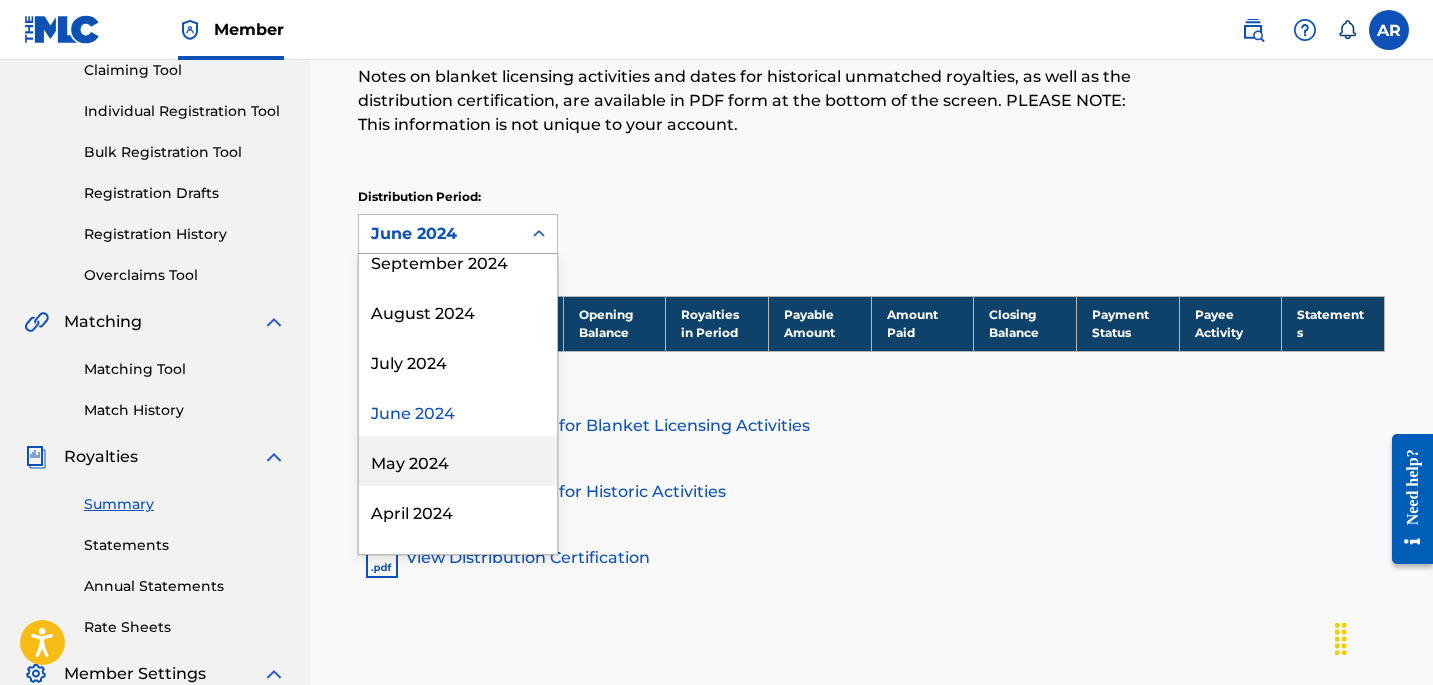 click on "May 2024" at bounding box center (458, 461) 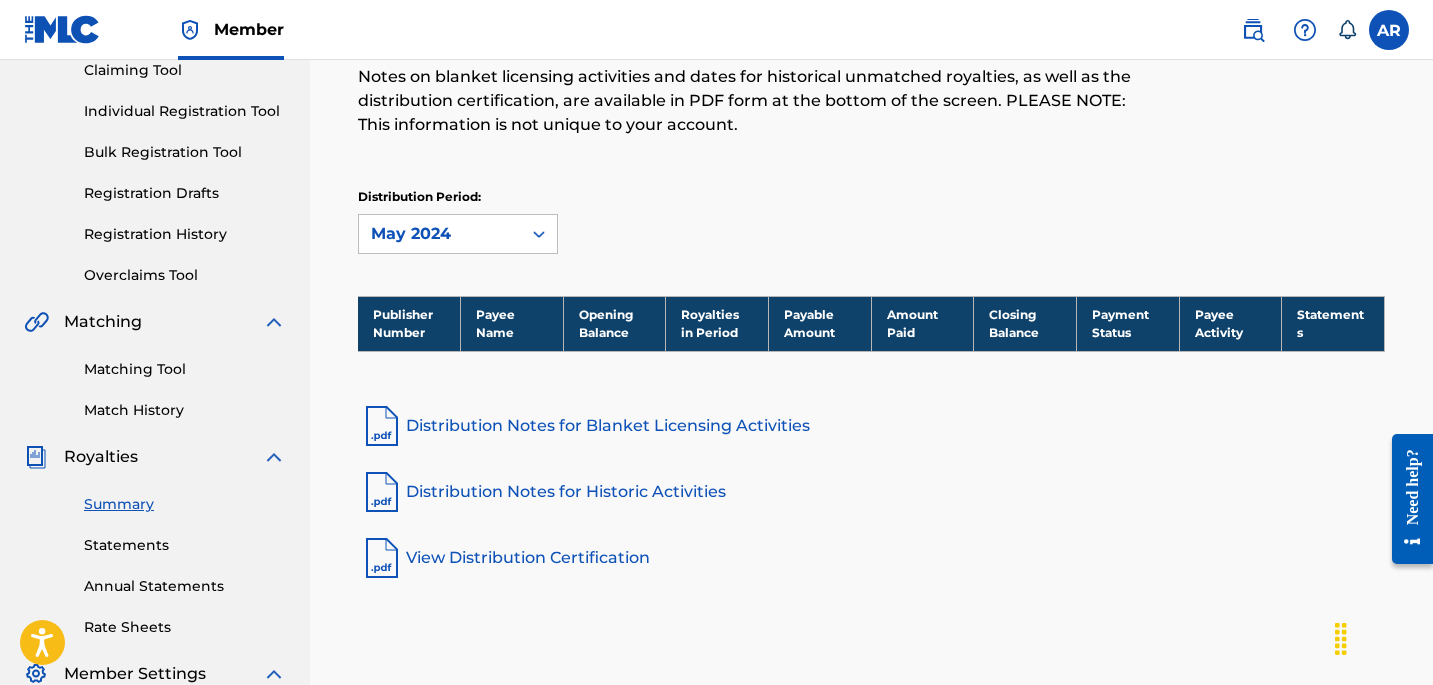 click on "May 2024" at bounding box center [440, 234] 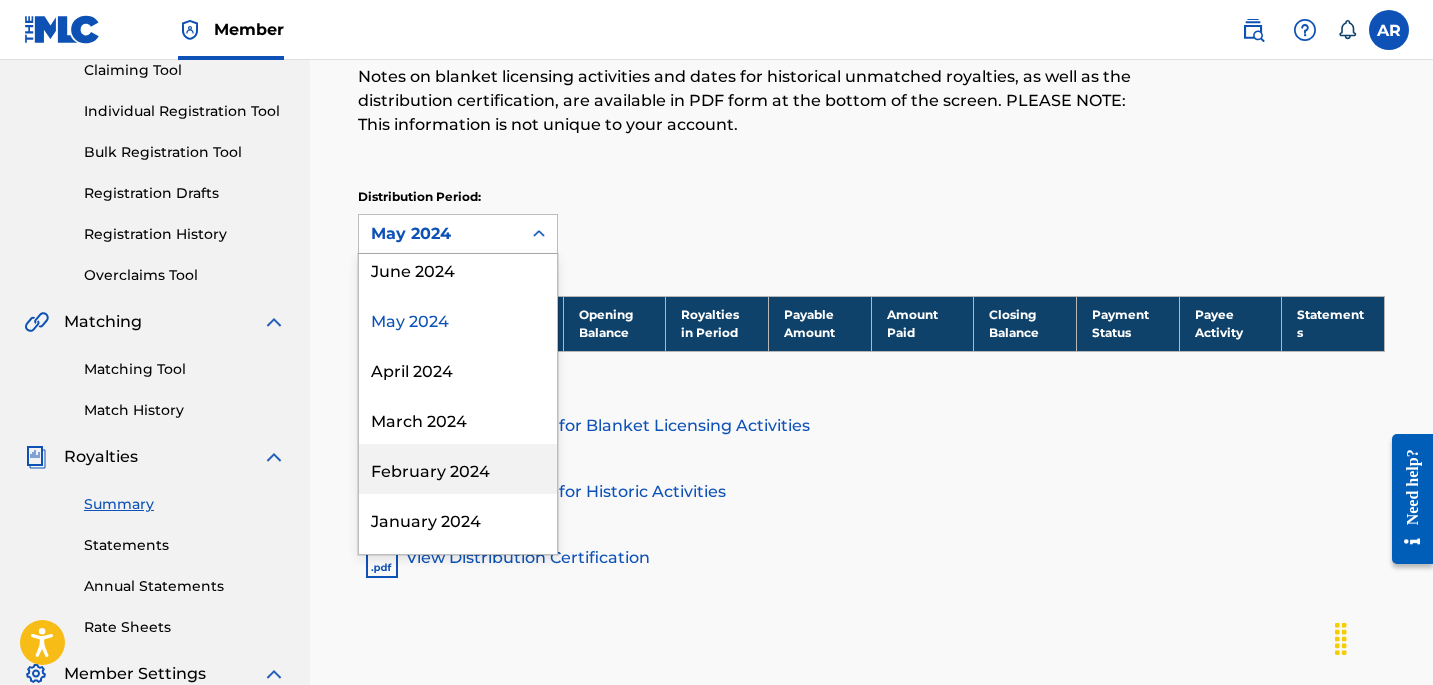 scroll, scrollTop: 667, scrollLeft: 0, axis: vertical 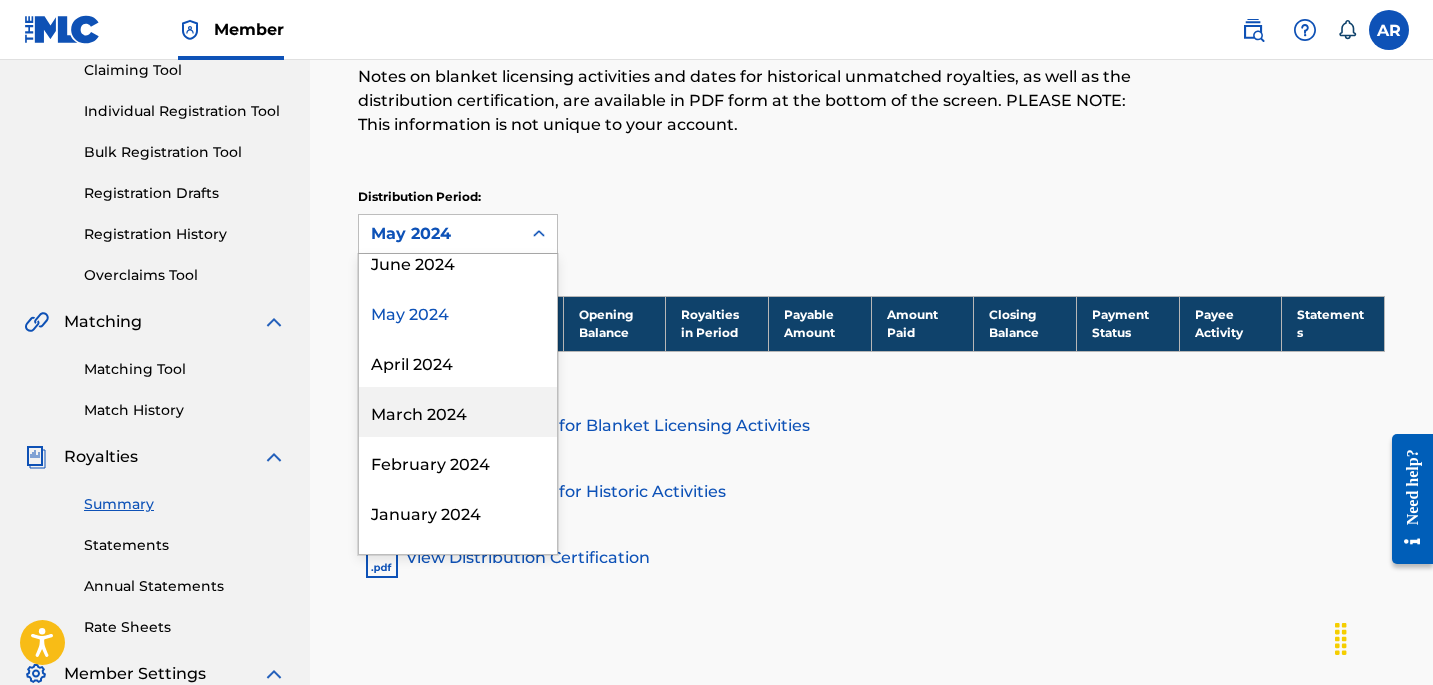 click on "March 2024" at bounding box center [458, 412] 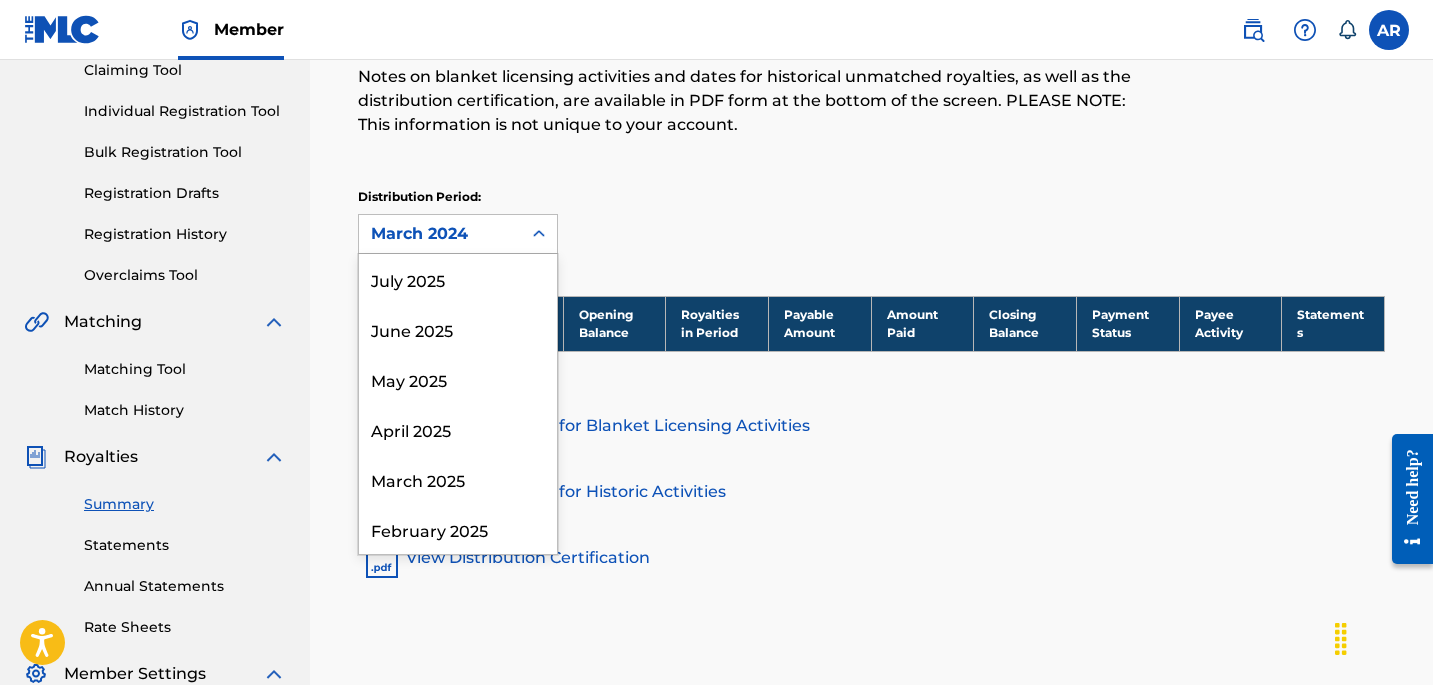 click on "March 2024" at bounding box center (440, 234) 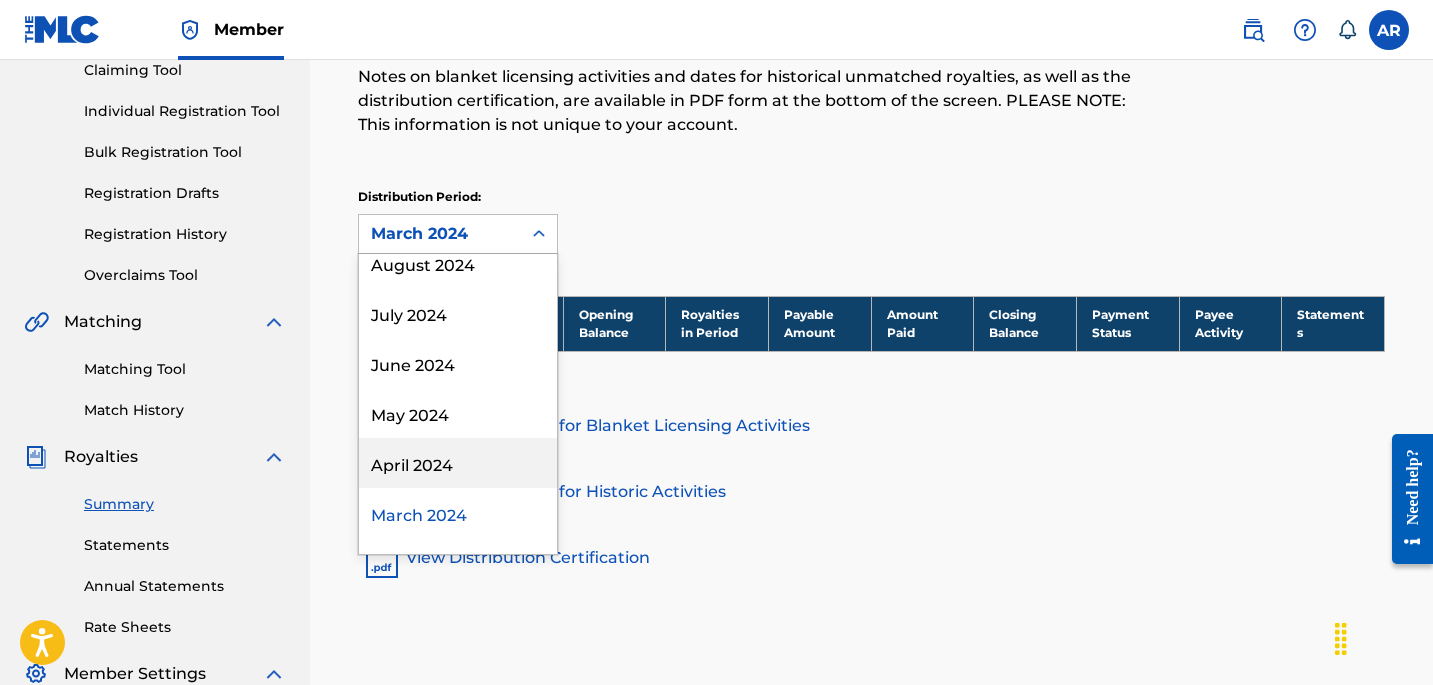 click on "April 2024" at bounding box center [458, 463] 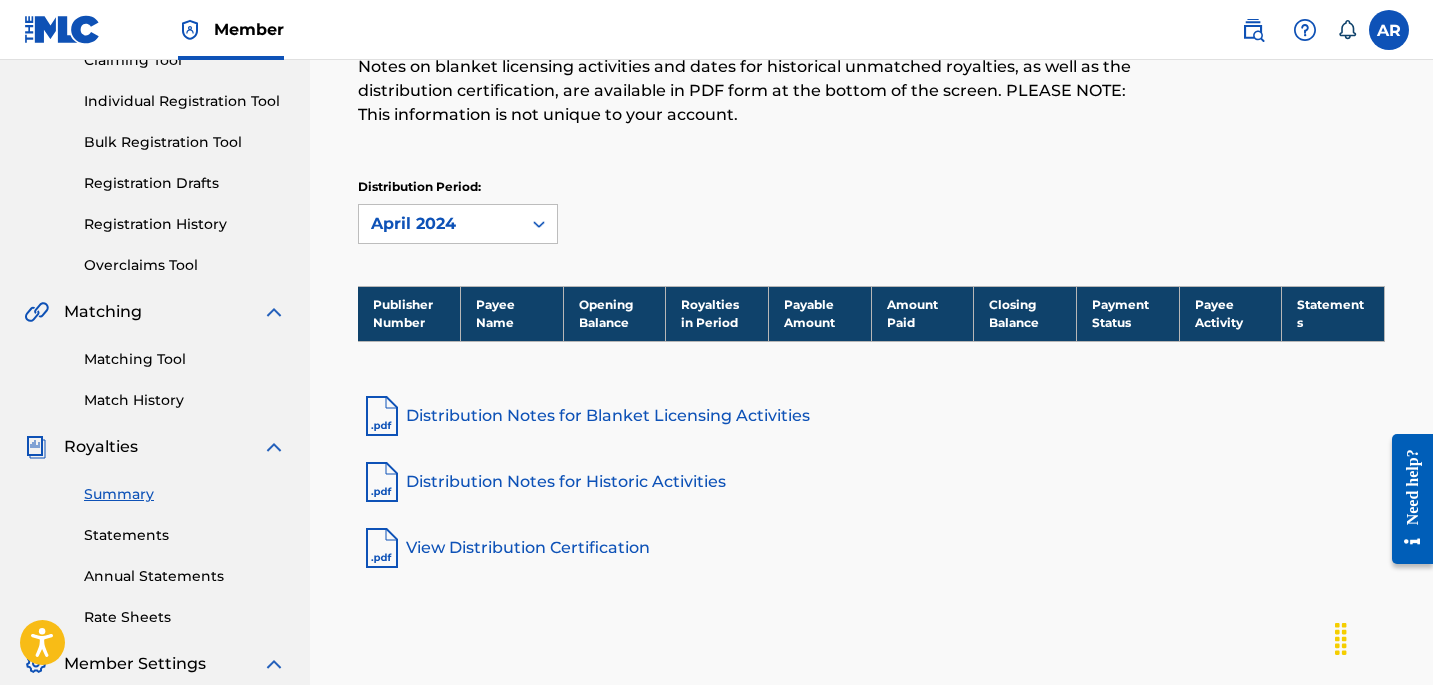 scroll, scrollTop: 401, scrollLeft: 0, axis: vertical 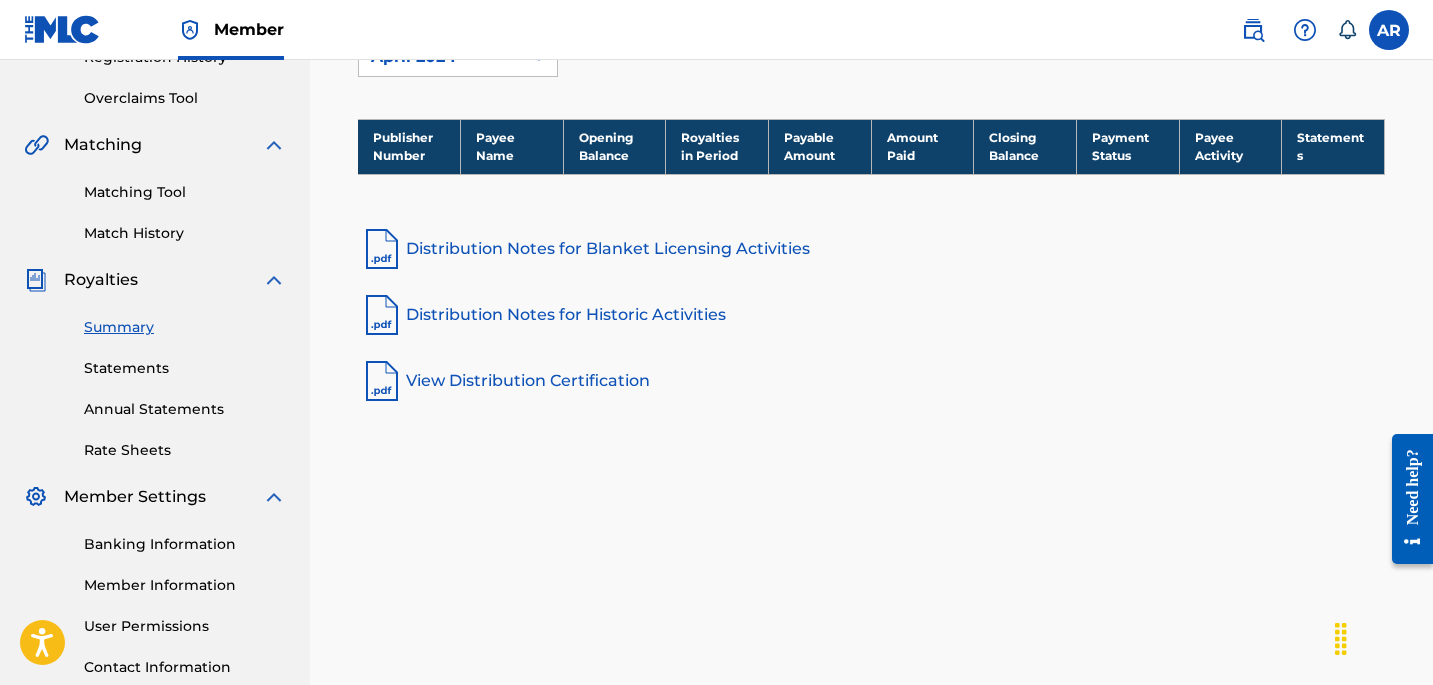 click on "Annual Statements" at bounding box center (185, 409) 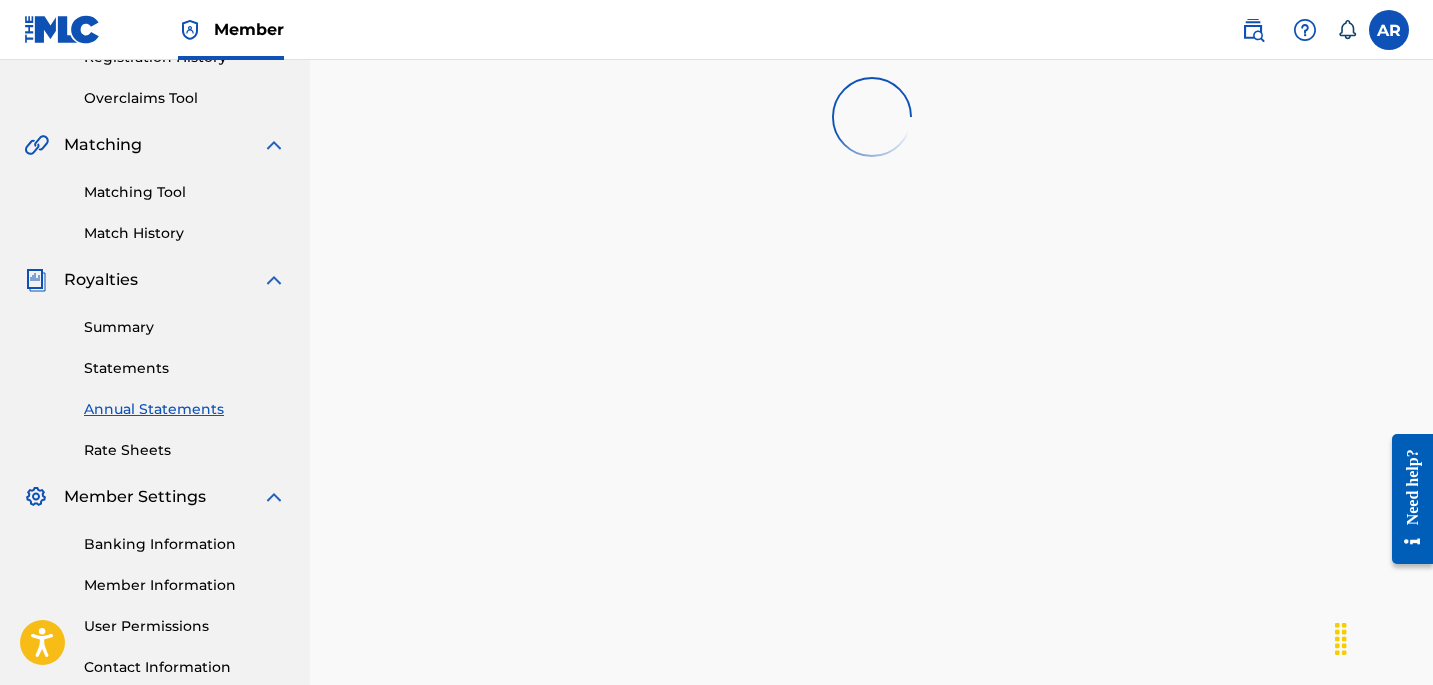 scroll, scrollTop: 0, scrollLeft: 0, axis: both 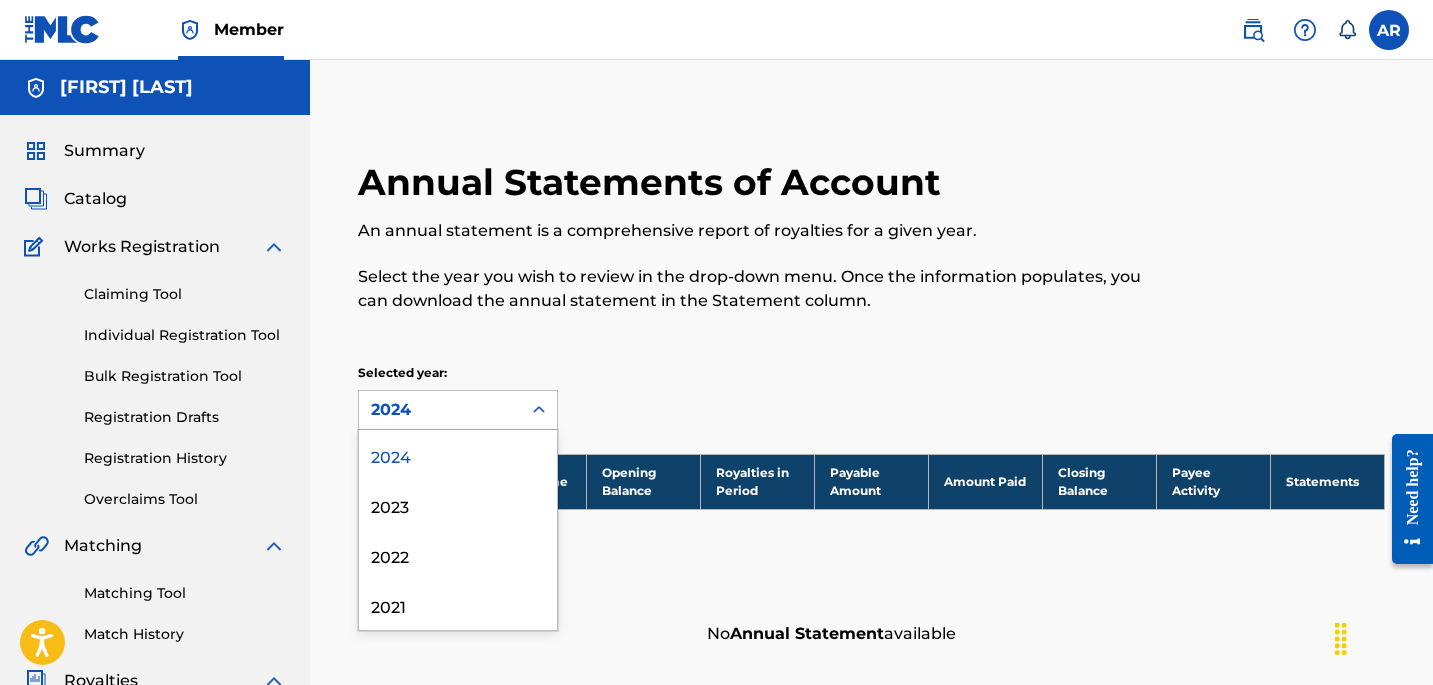 click on "2024" at bounding box center [440, 410] 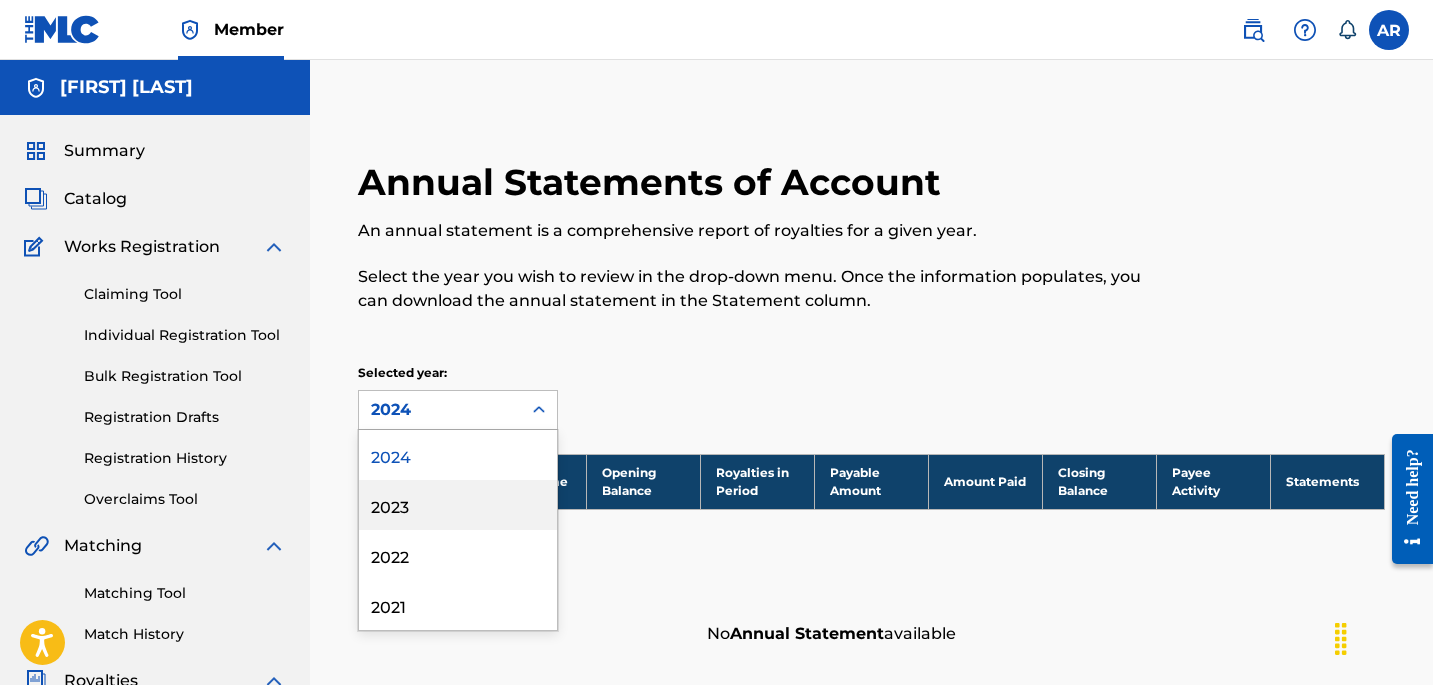 click on "2023" at bounding box center [458, 505] 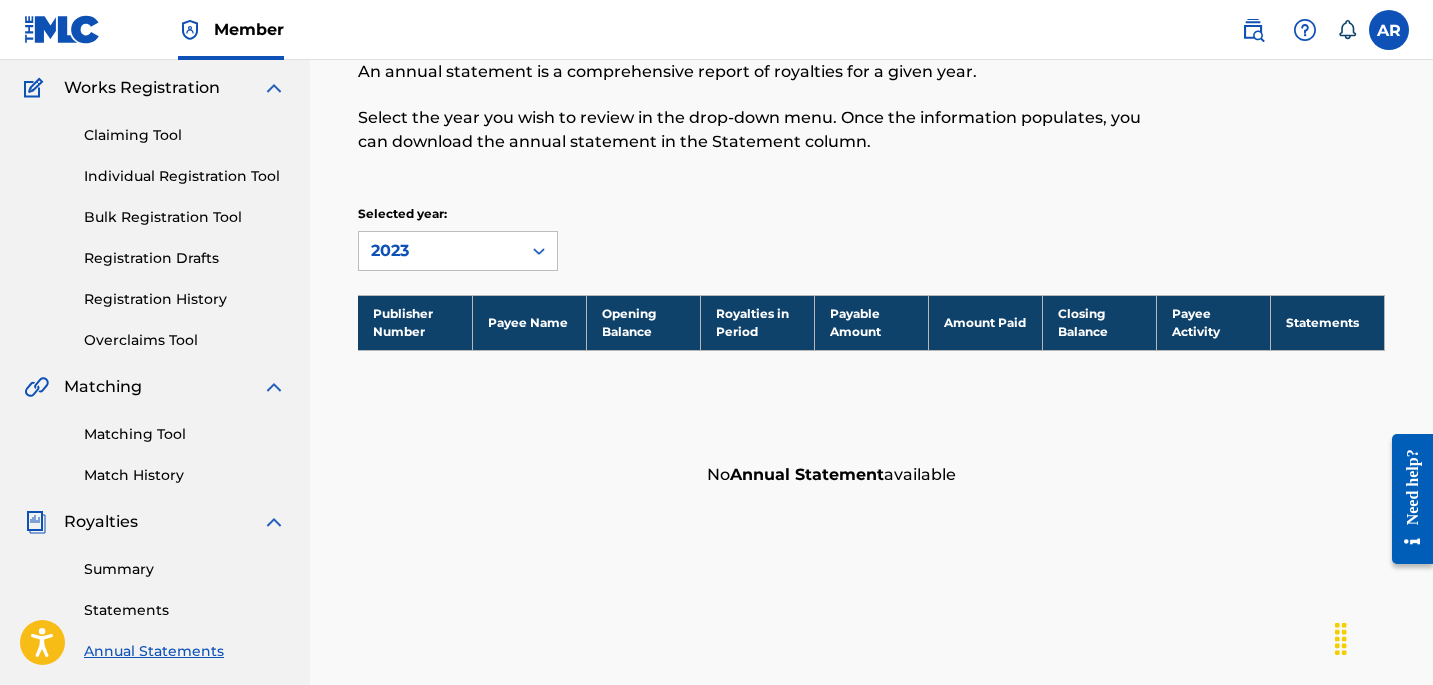 scroll, scrollTop: 170, scrollLeft: 0, axis: vertical 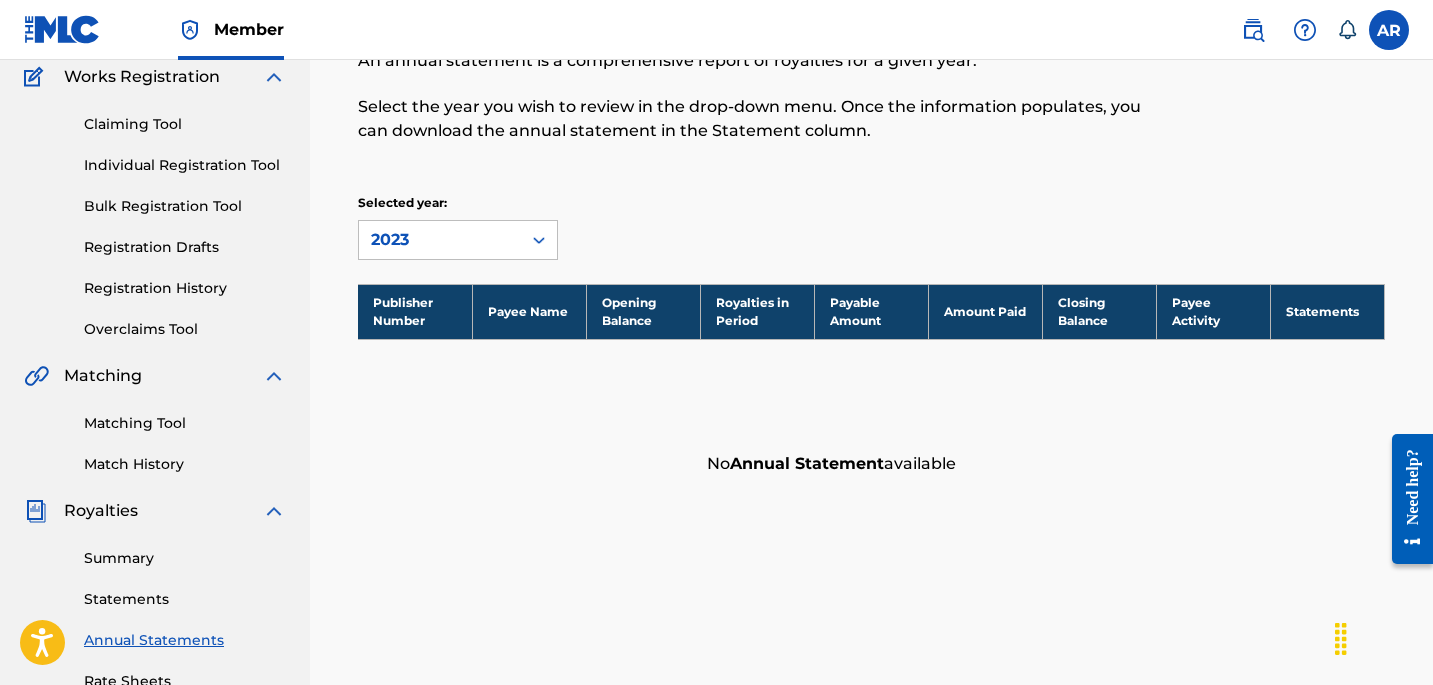 click on "Summary Statements Annual Statements Rate Sheets" at bounding box center [155, 607] 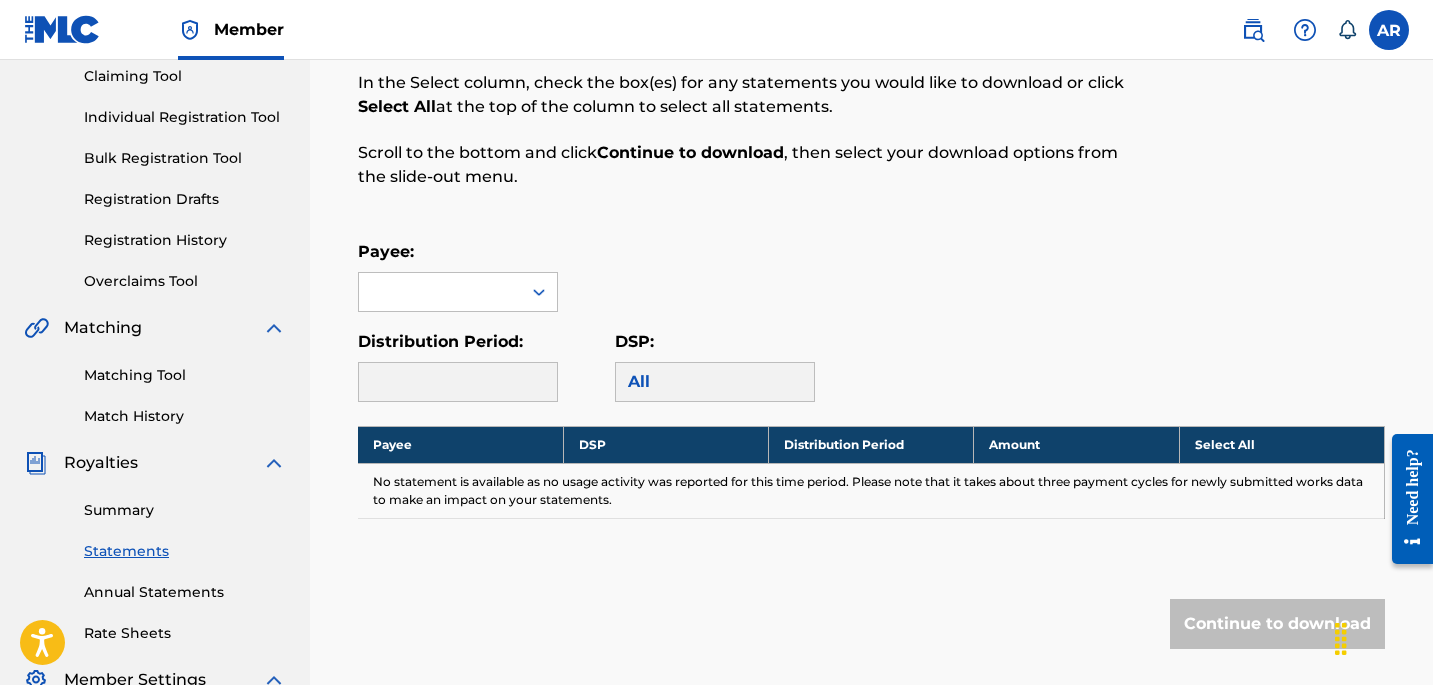 scroll, scrollTop: 234, scrollLeft: 0, axis: vertical 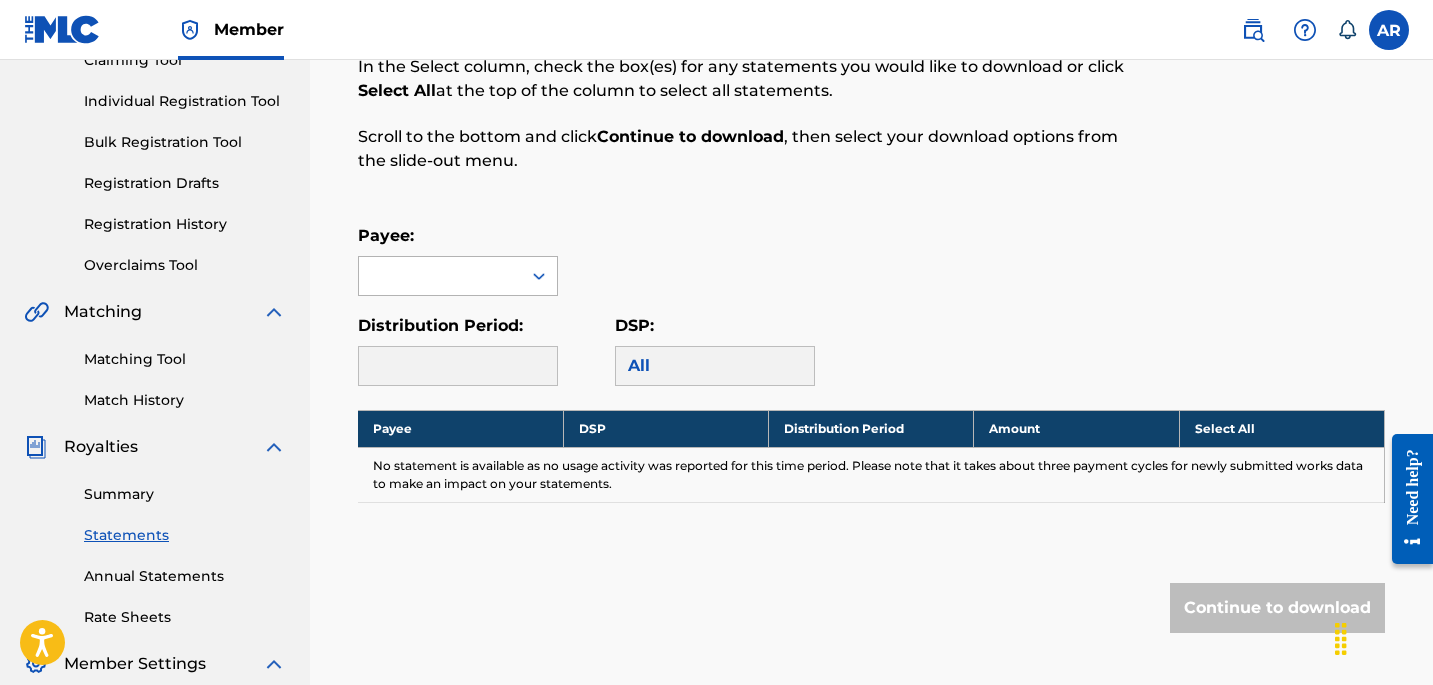 click at bounding box center [440, 276] 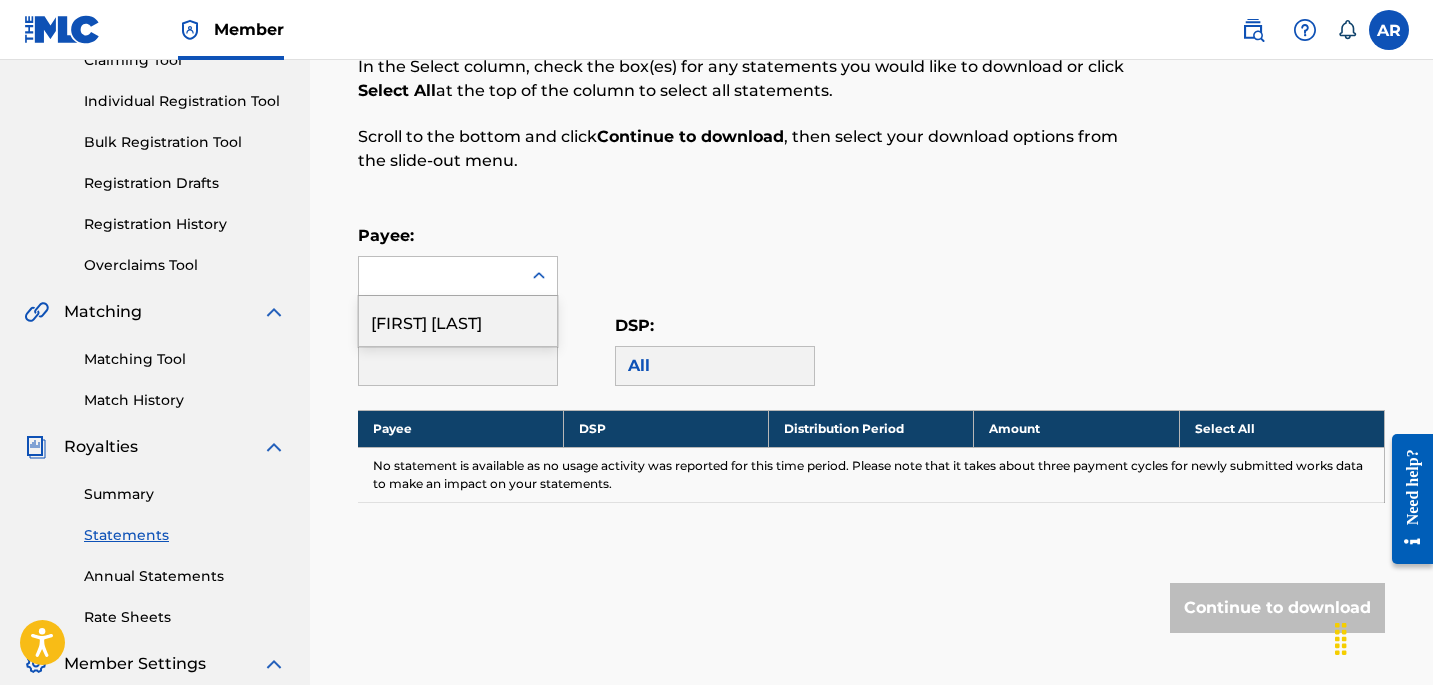 click on "AIDAN RODRIGUEZ" at bounding box center (458, 321) 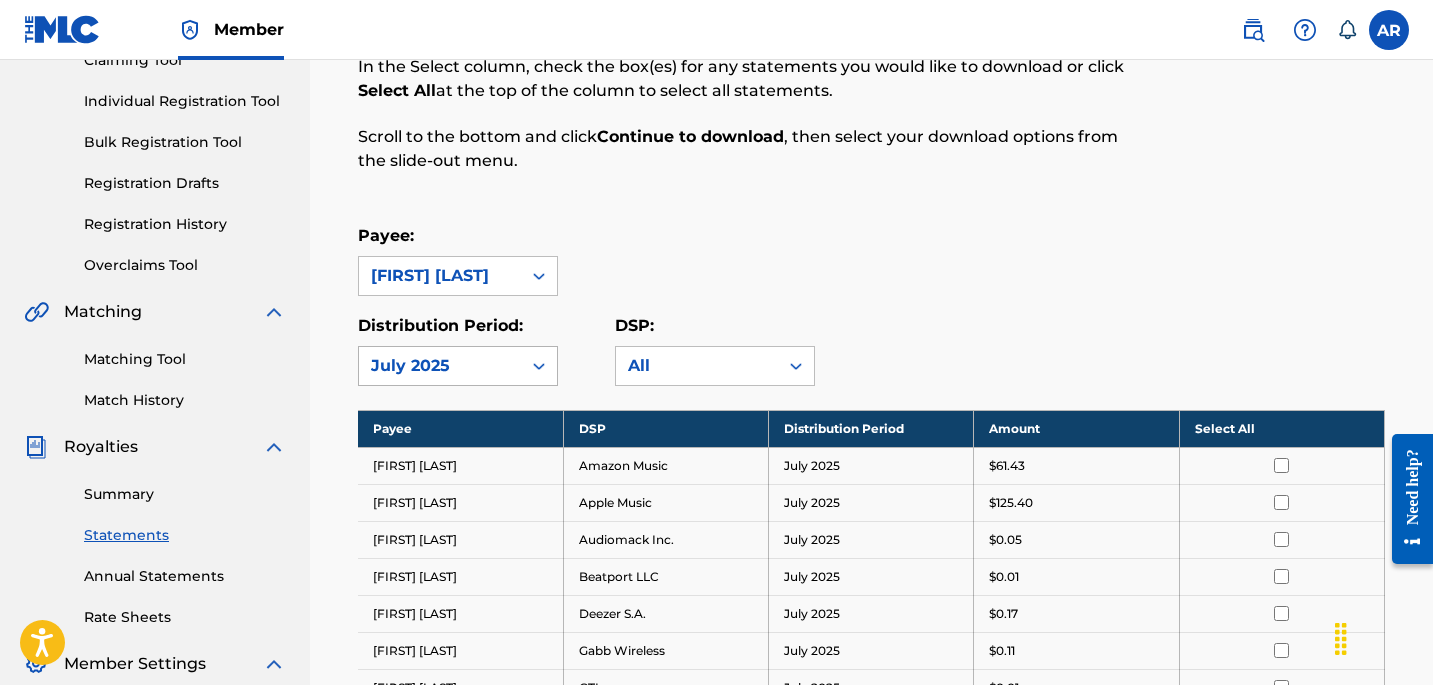 click on "July 2025" at bounding box center (440, 366) 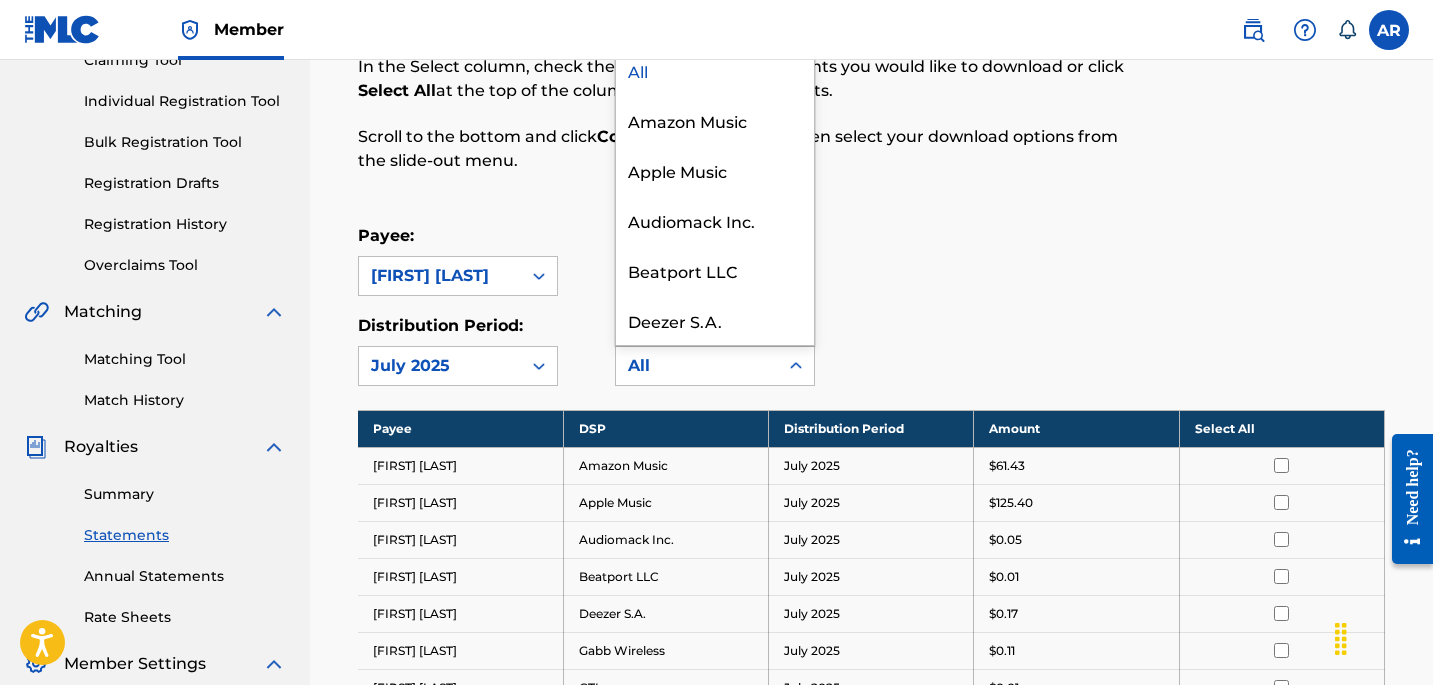 click on "All" at bounding box center [697, 366] 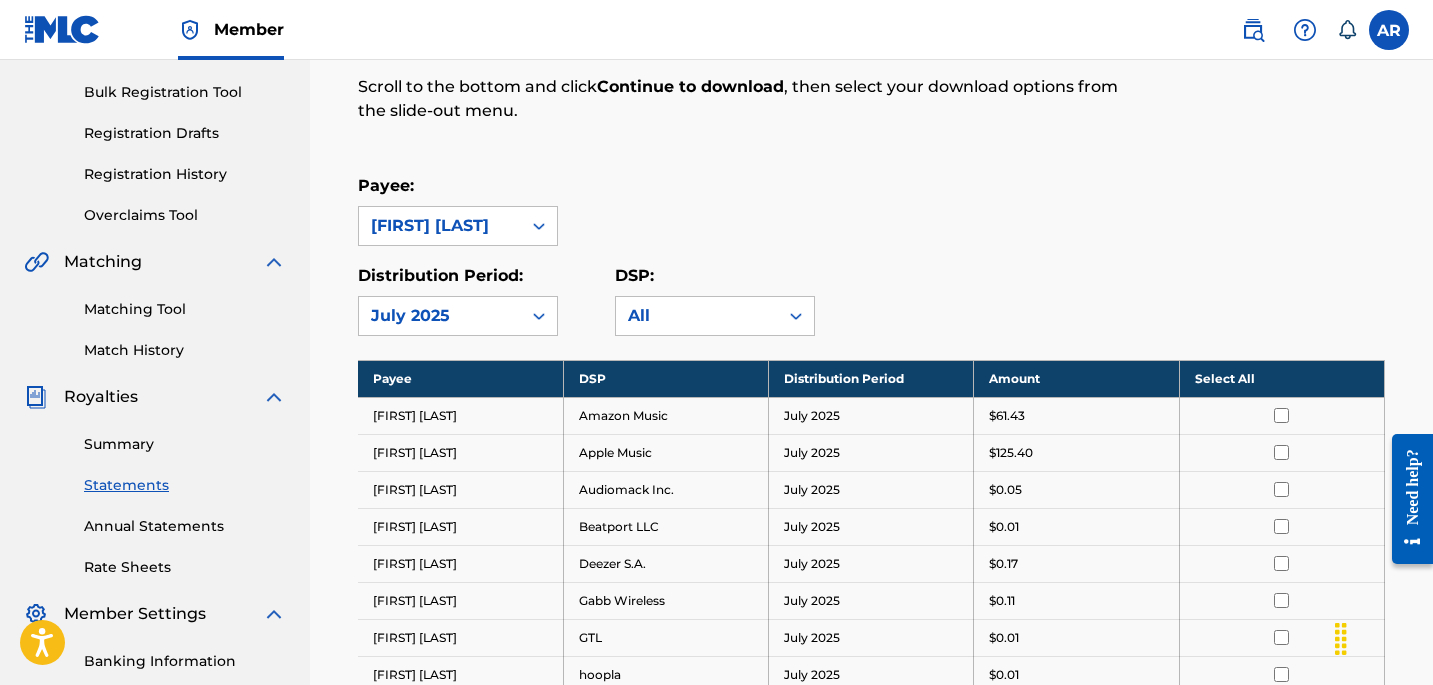 click on "Distribution Period: July 2025 DSP: All" at bounding box center (871, 300) 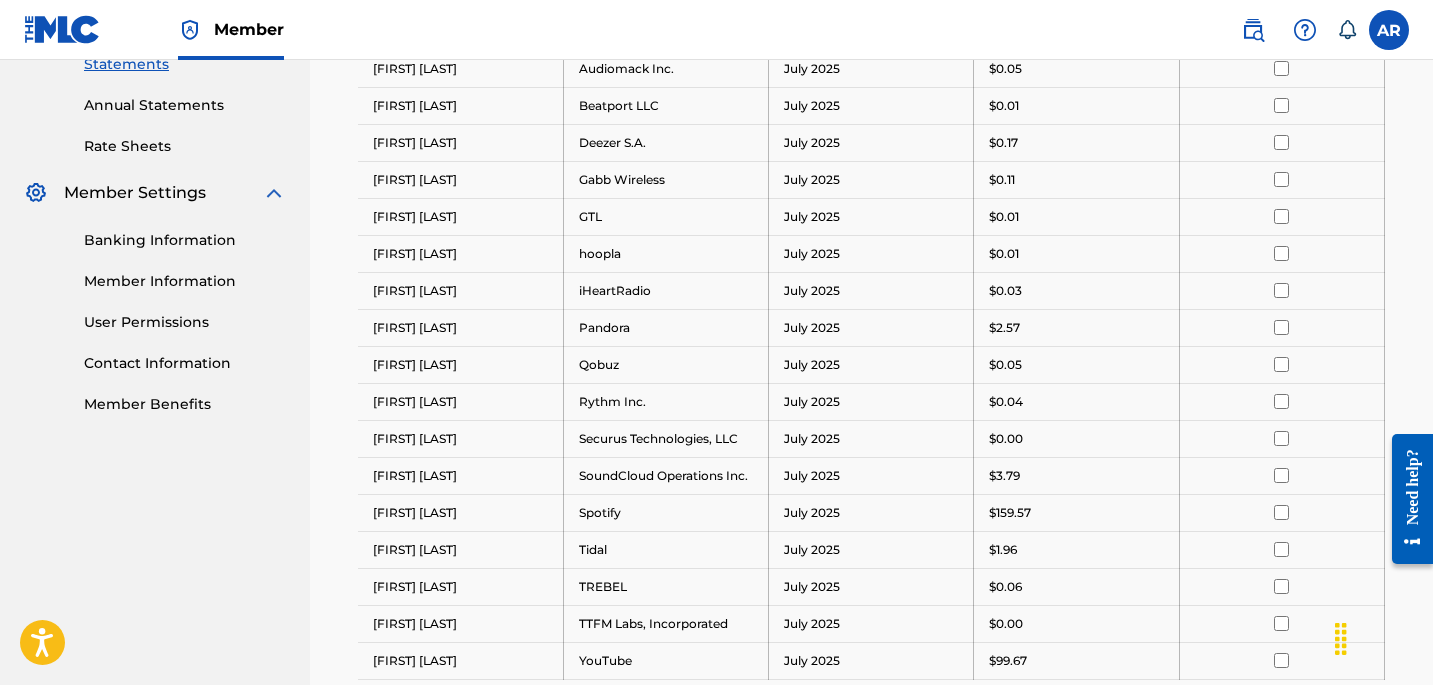 scroll, scrollTop: 492, scrollLeft: 0, axis: vertical 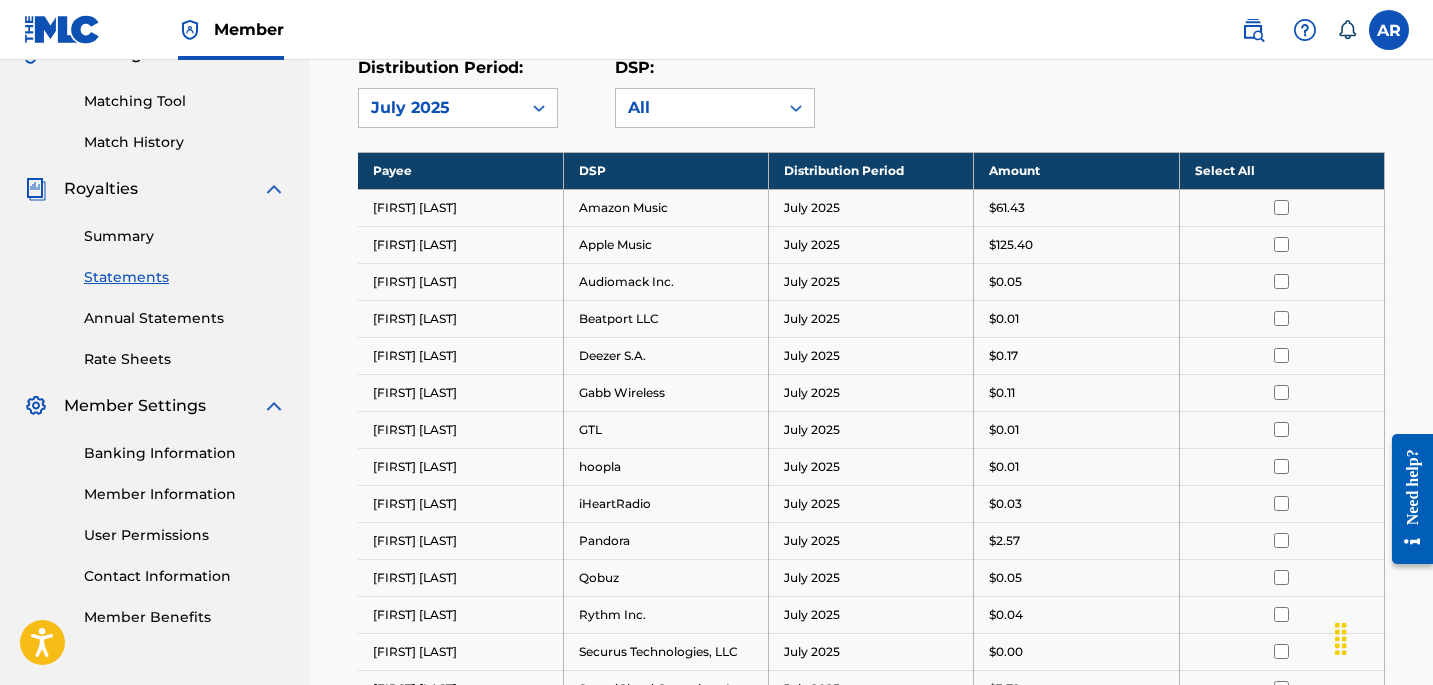 click on "Select All" at bounding box center [1281, 170] 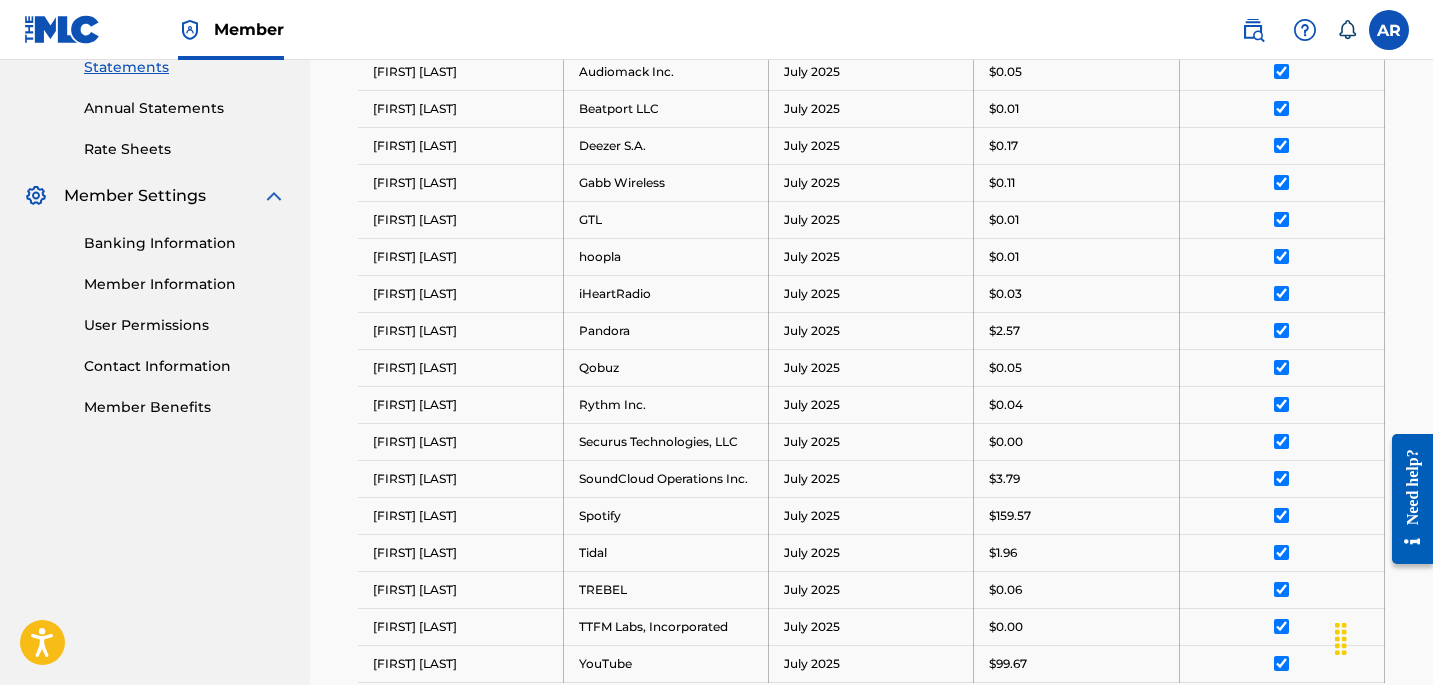 scroll, scrollTop: 1005, scrollLeft: 0, axis: vertical 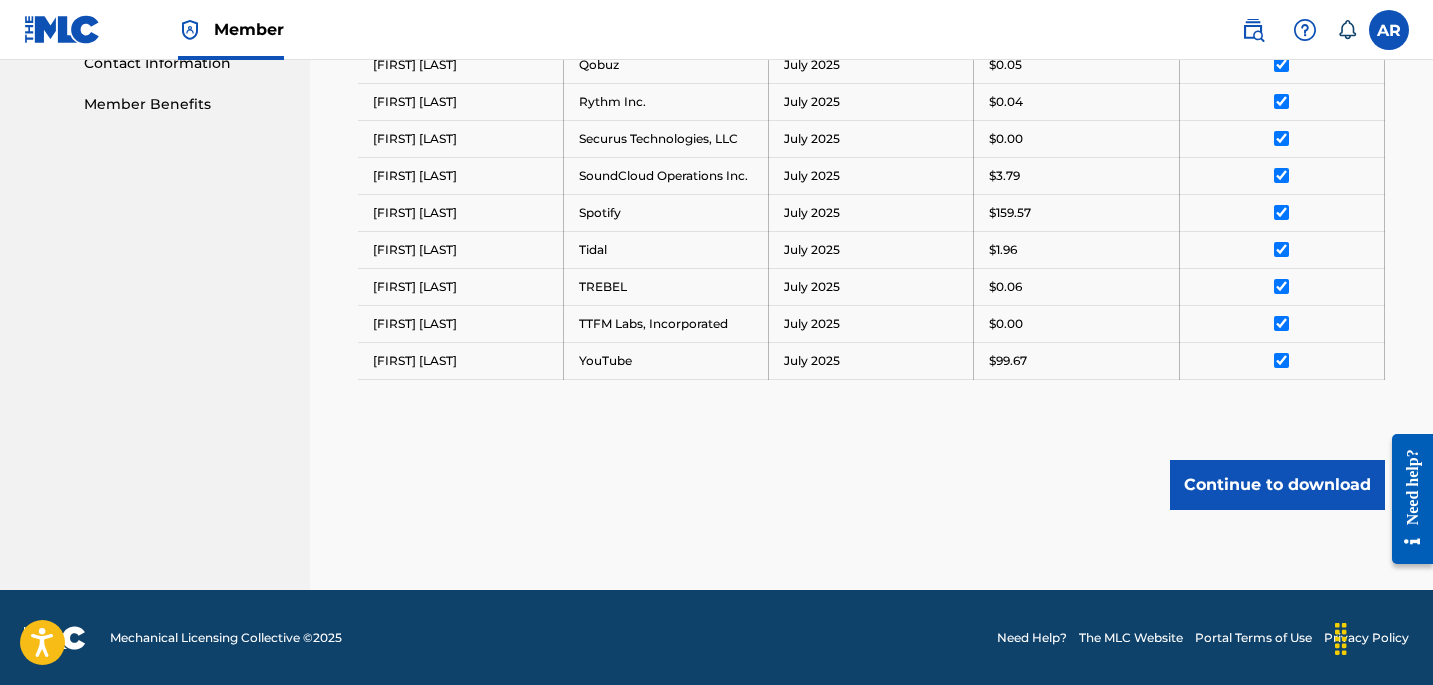 click on "Continue to download" at bounding box center (1277, 485) 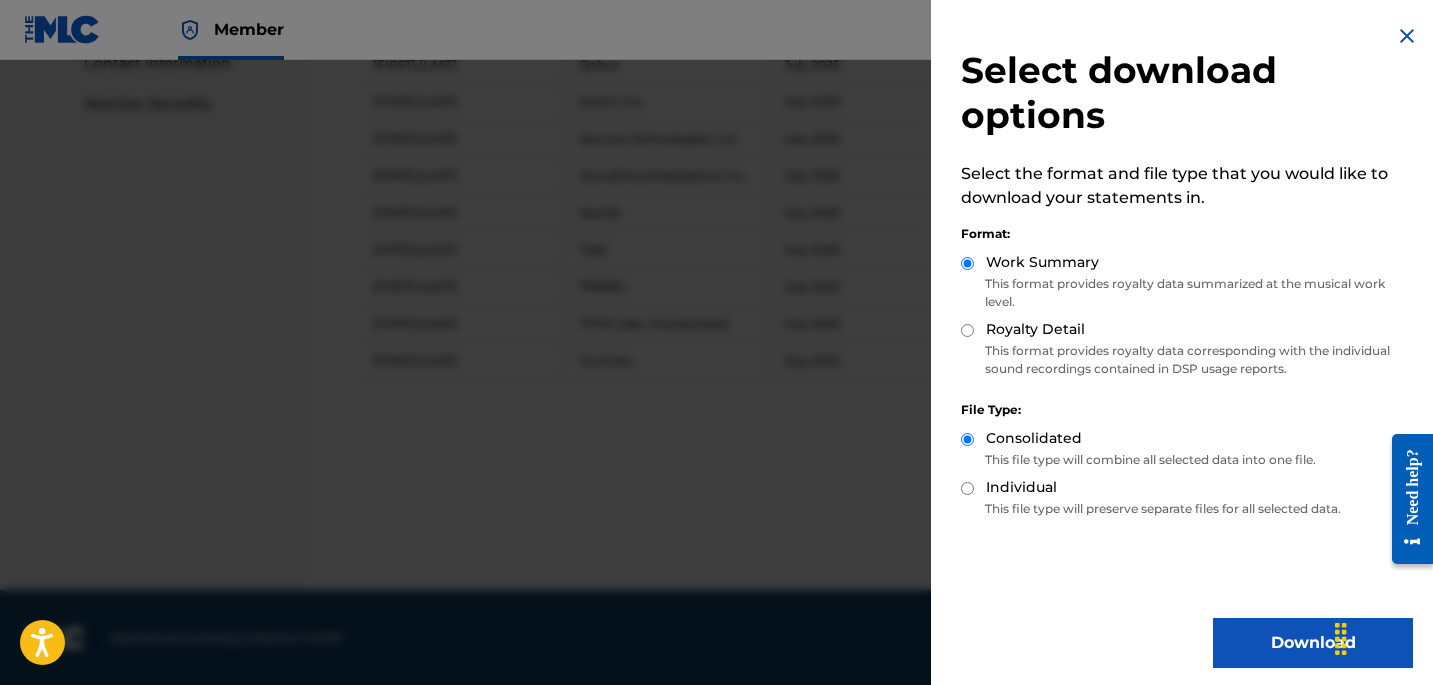 click on "Royalty Detail" at bounding box center (1035, 329) 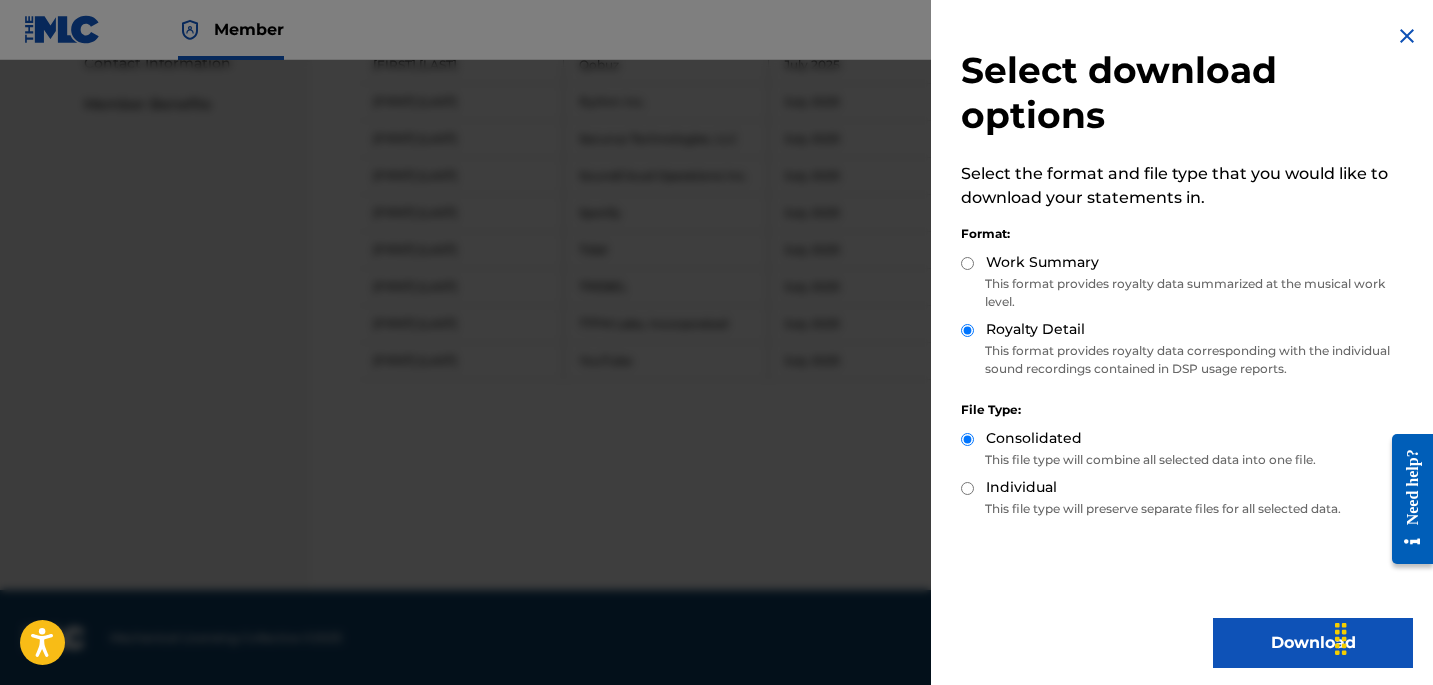 click on "Download" at bounding box center (1313, 643) 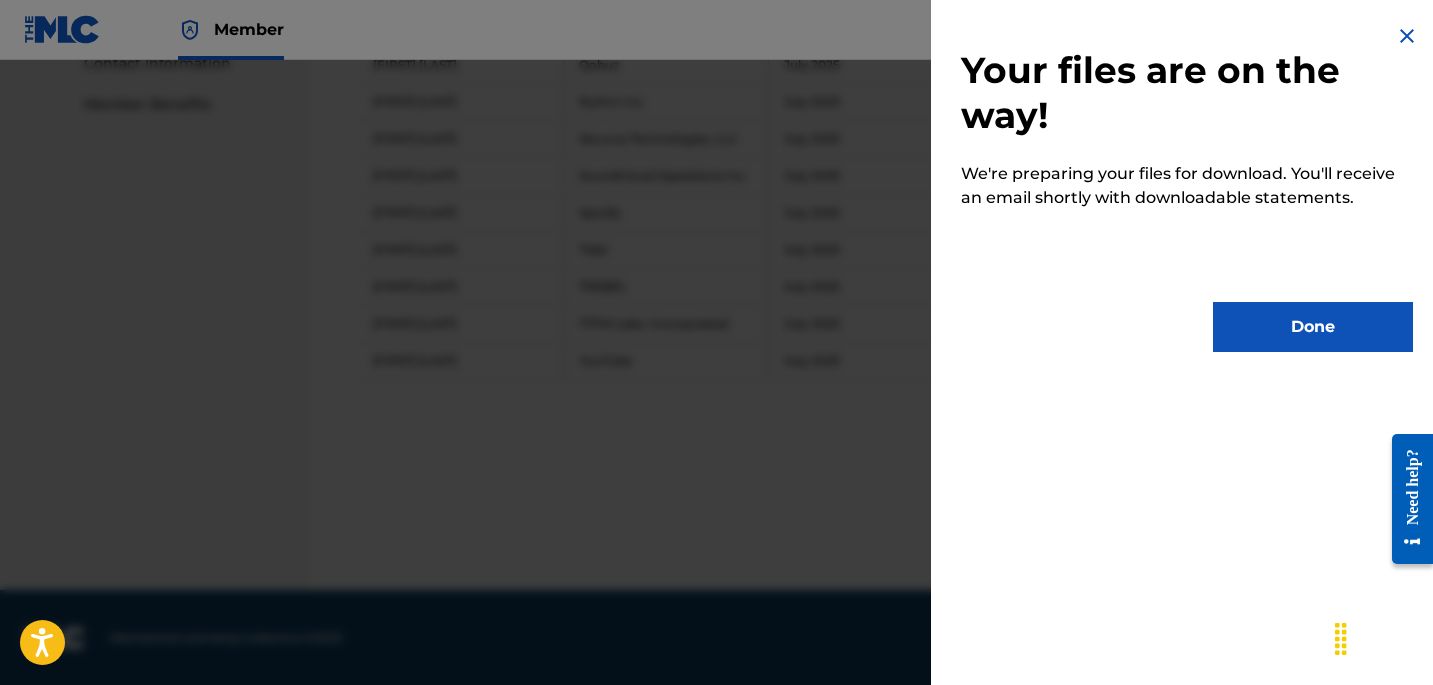 click on "Done" at bounding box center (1313, 327) 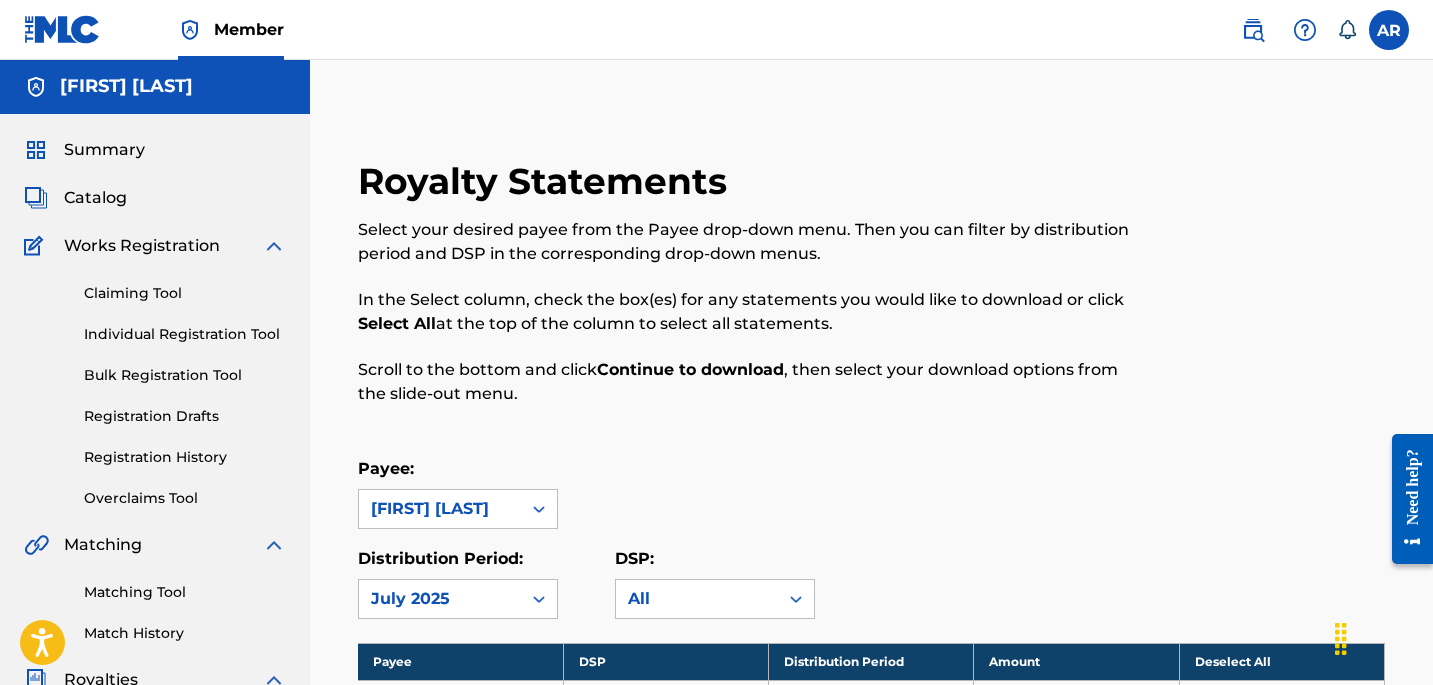 scroll, scrollTop: 0, scrollLeft: 0, axis: both 